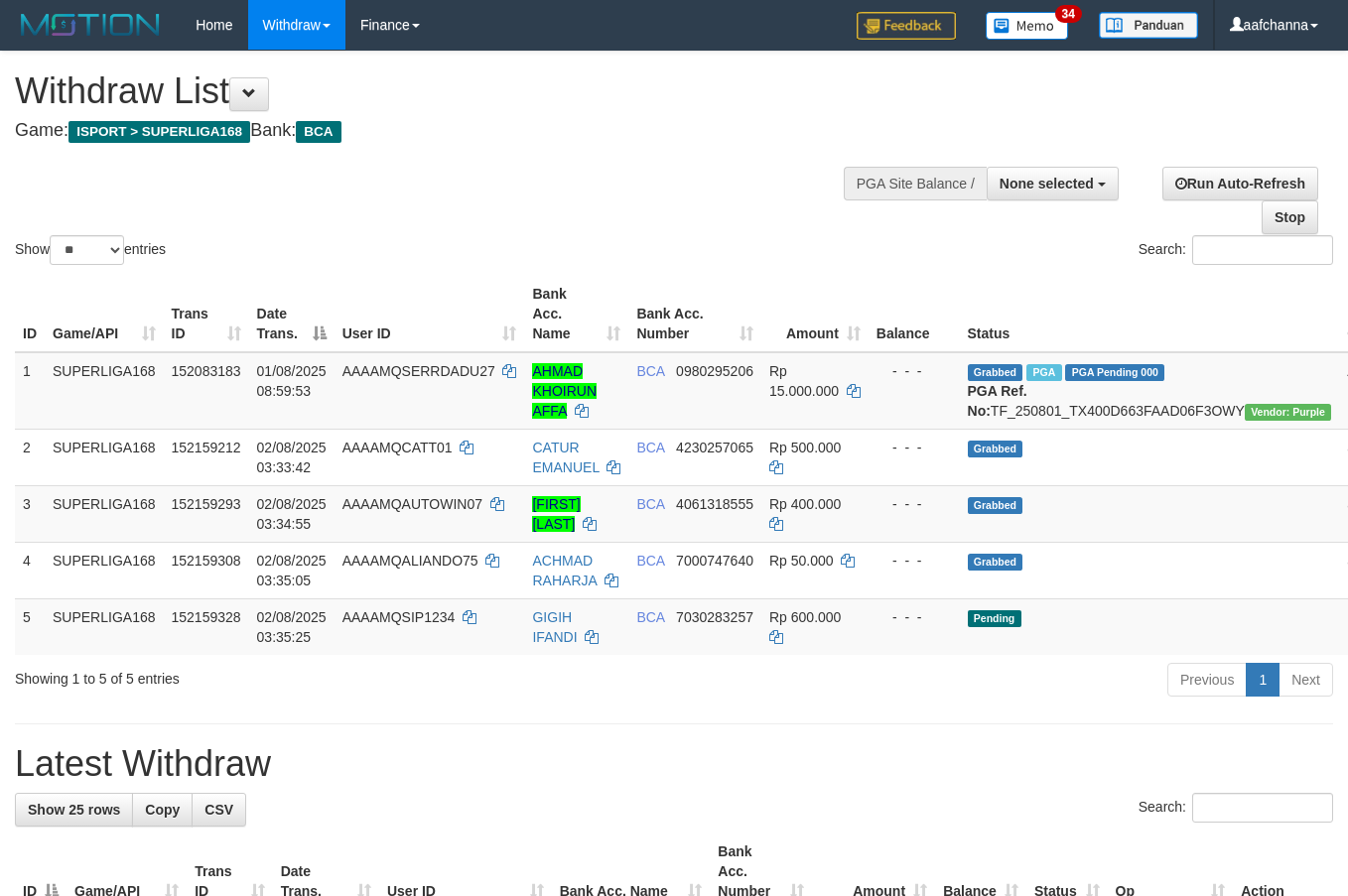 select 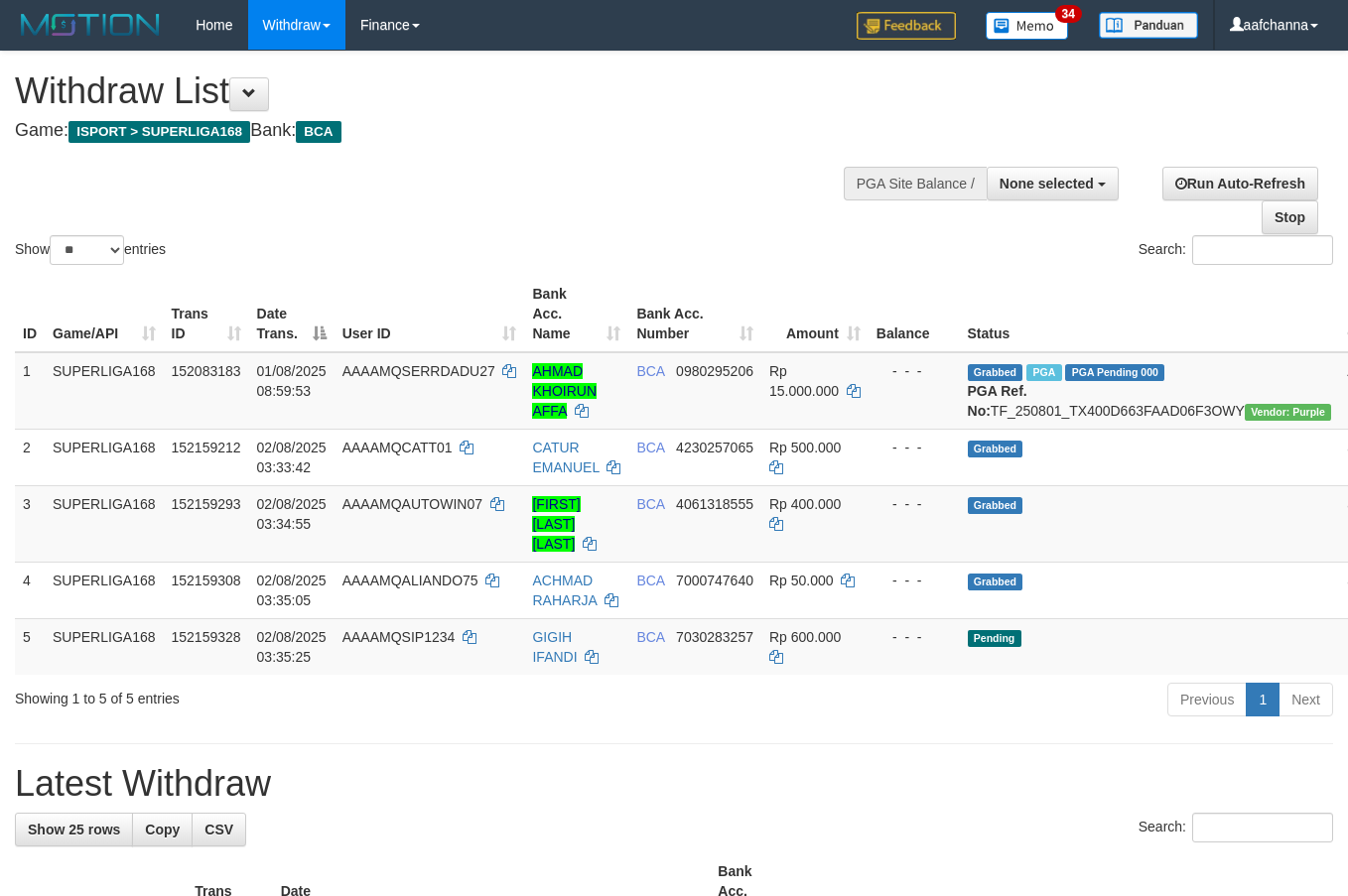 select 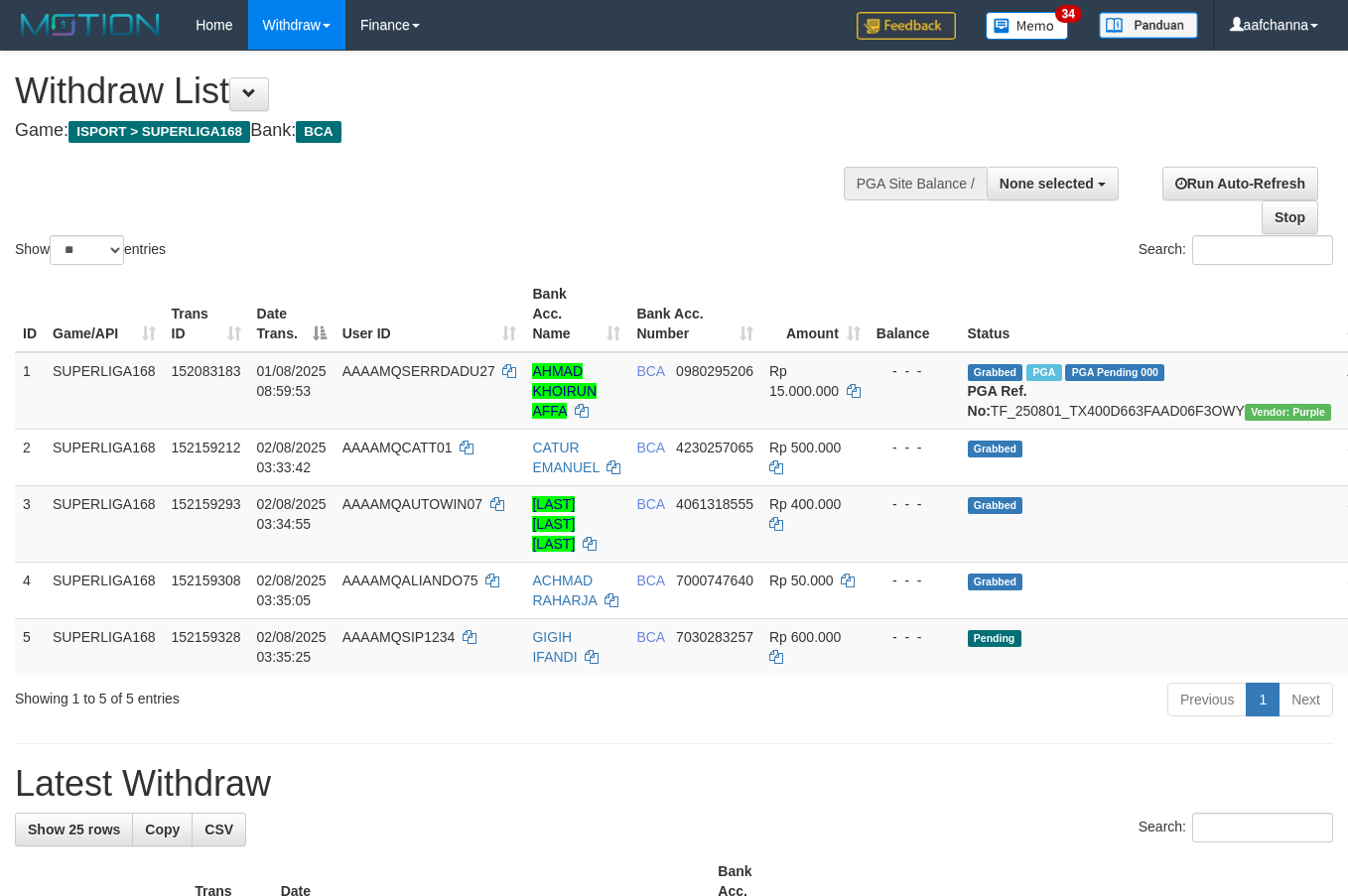 select 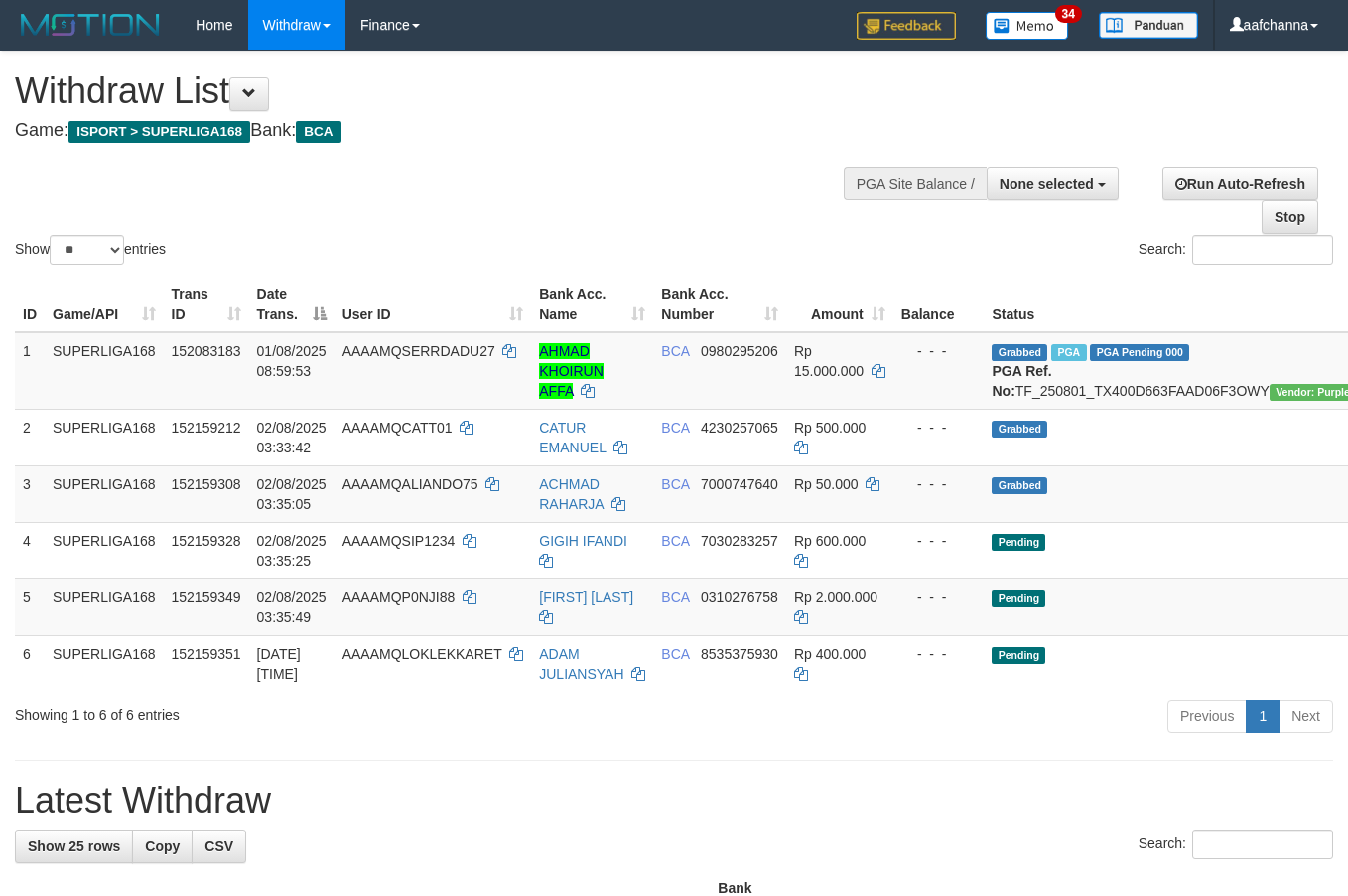 select 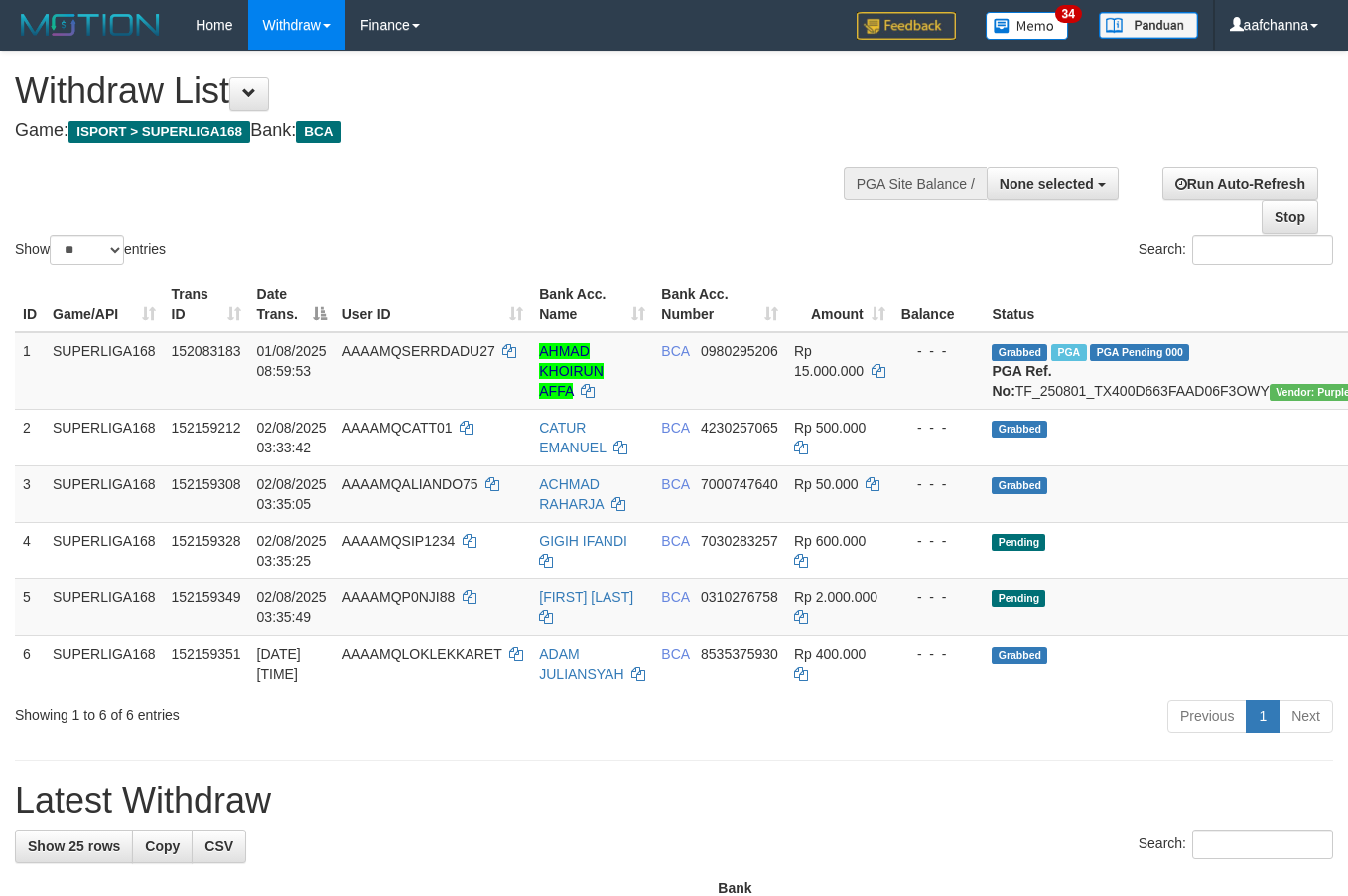 select 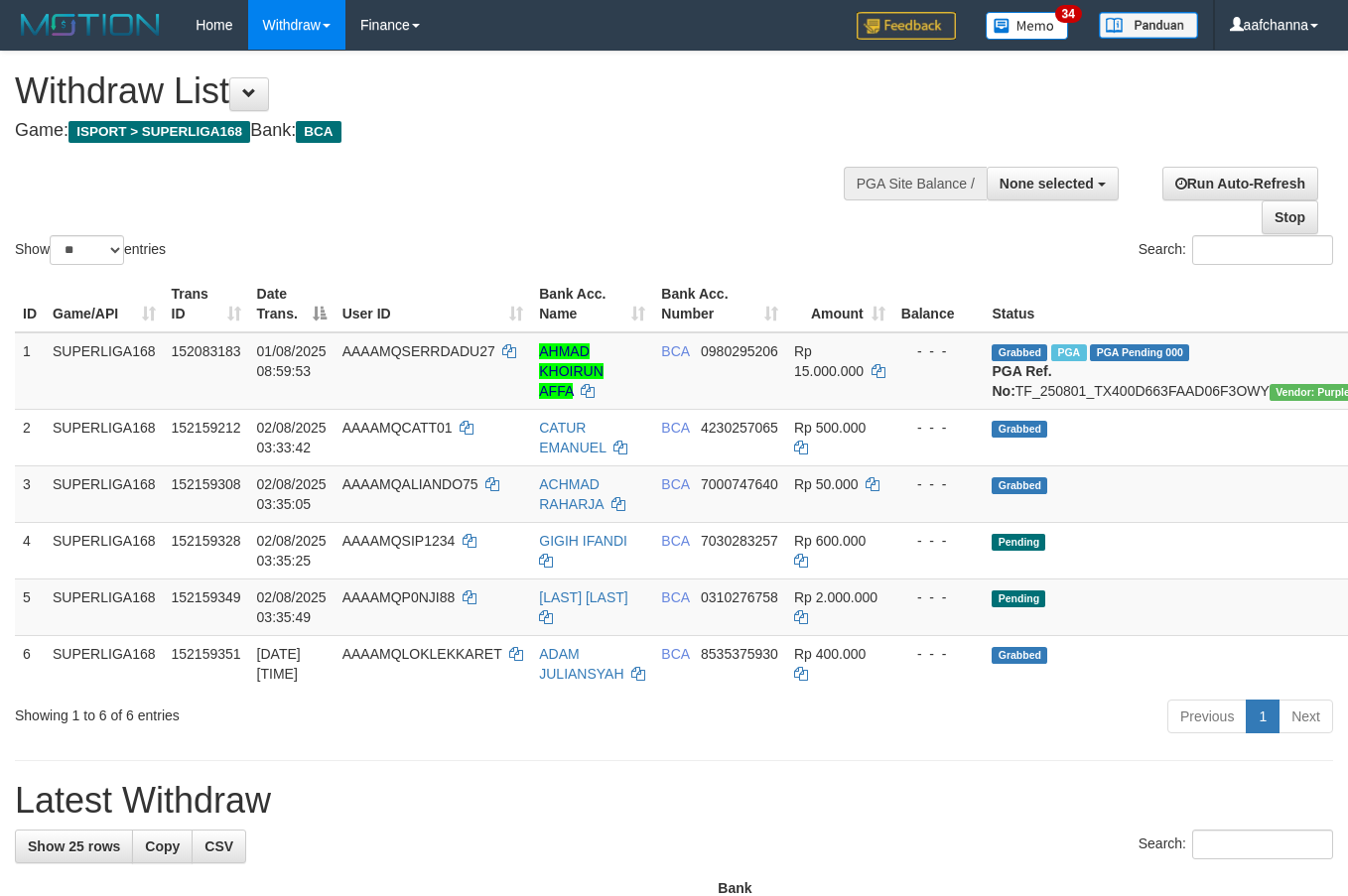 select 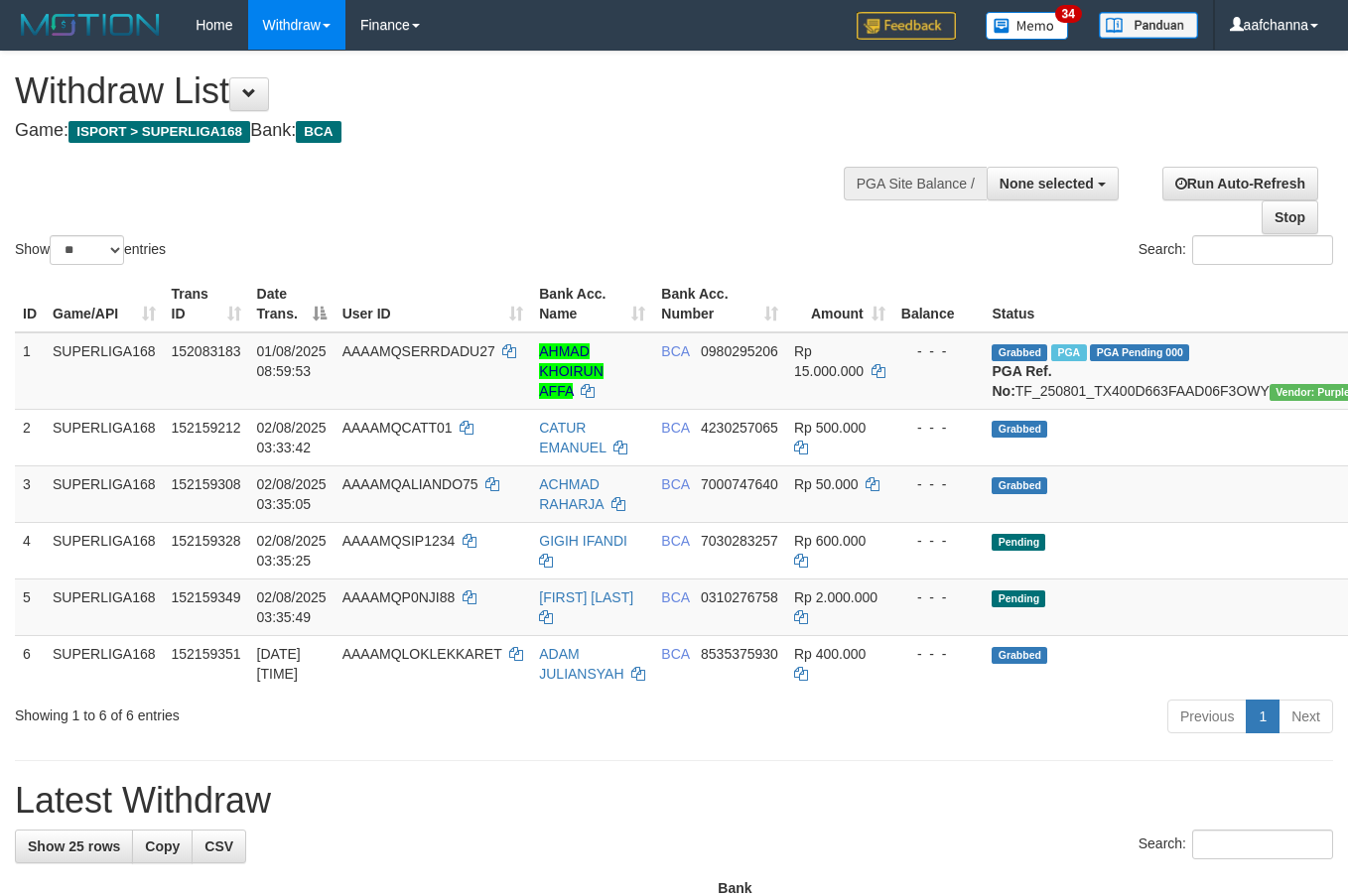 select 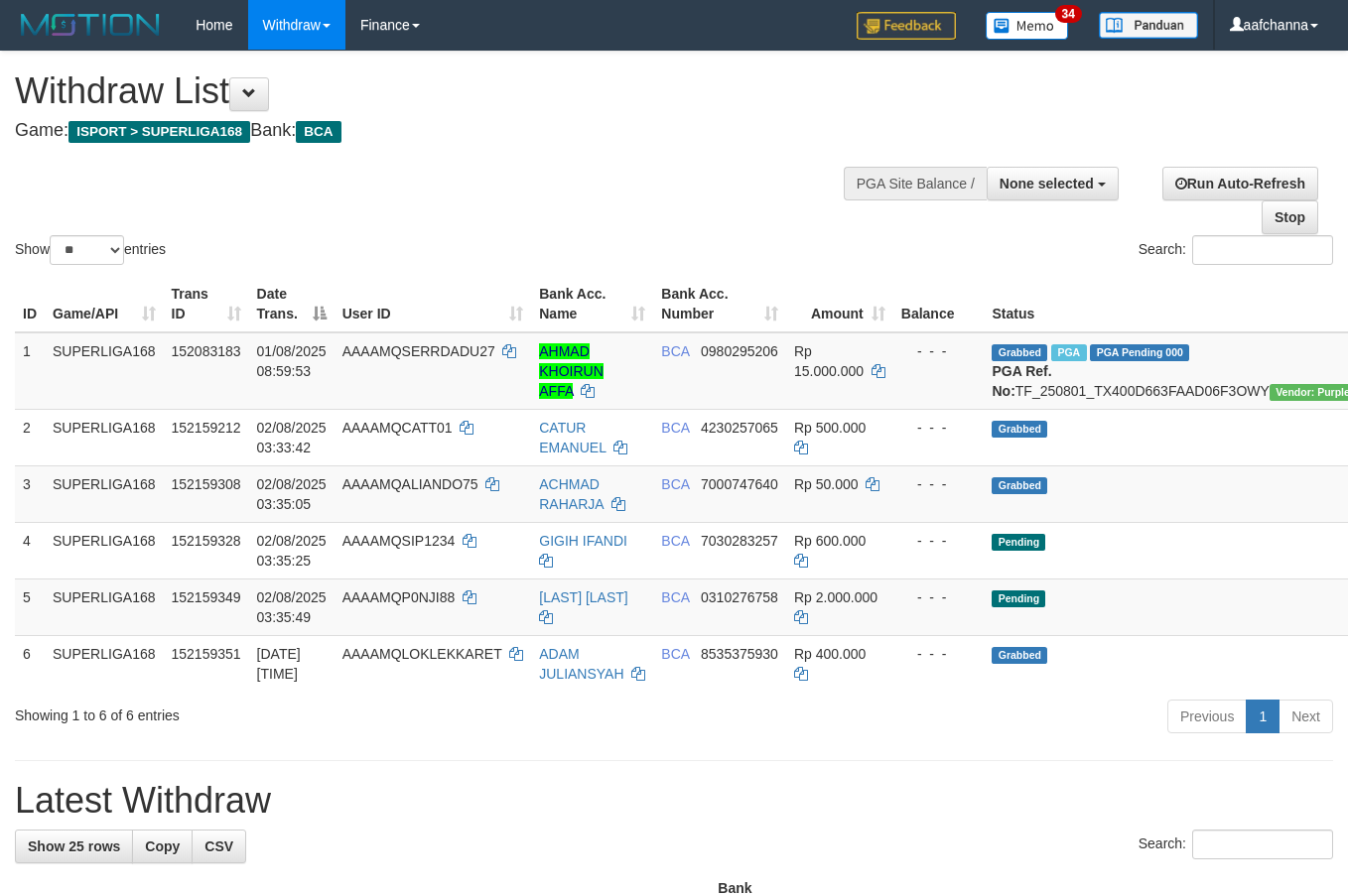 select 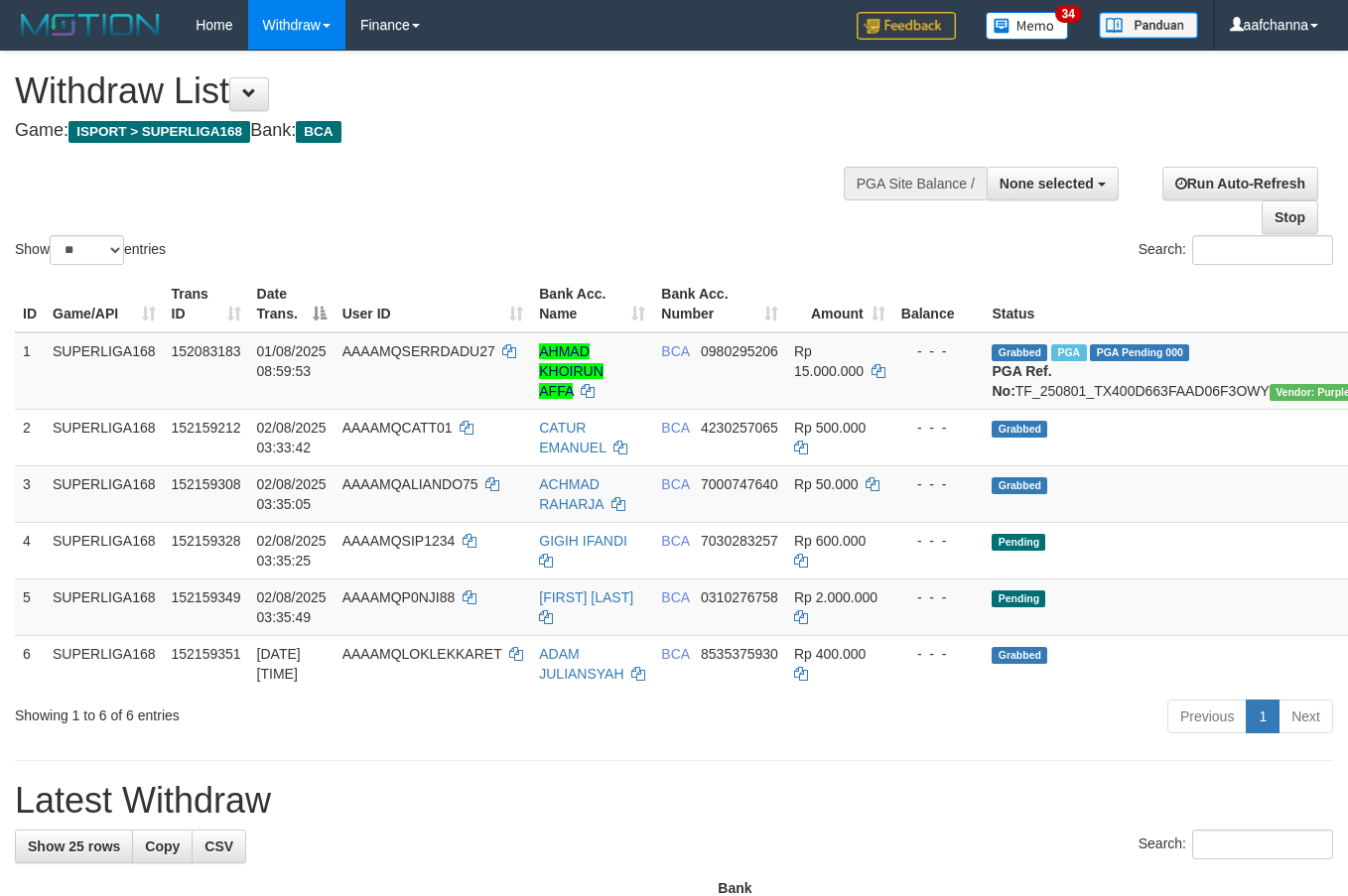 select 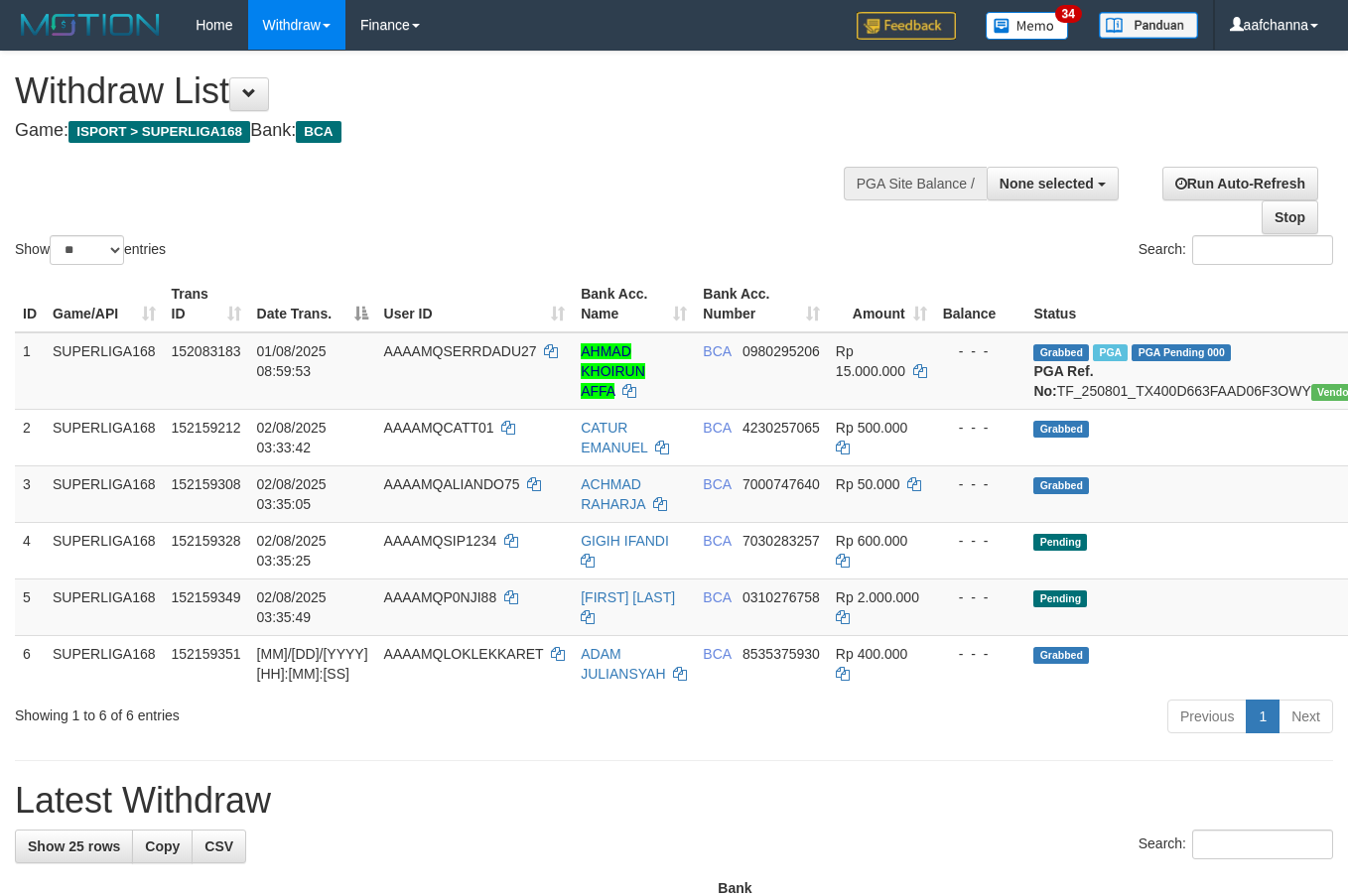 select 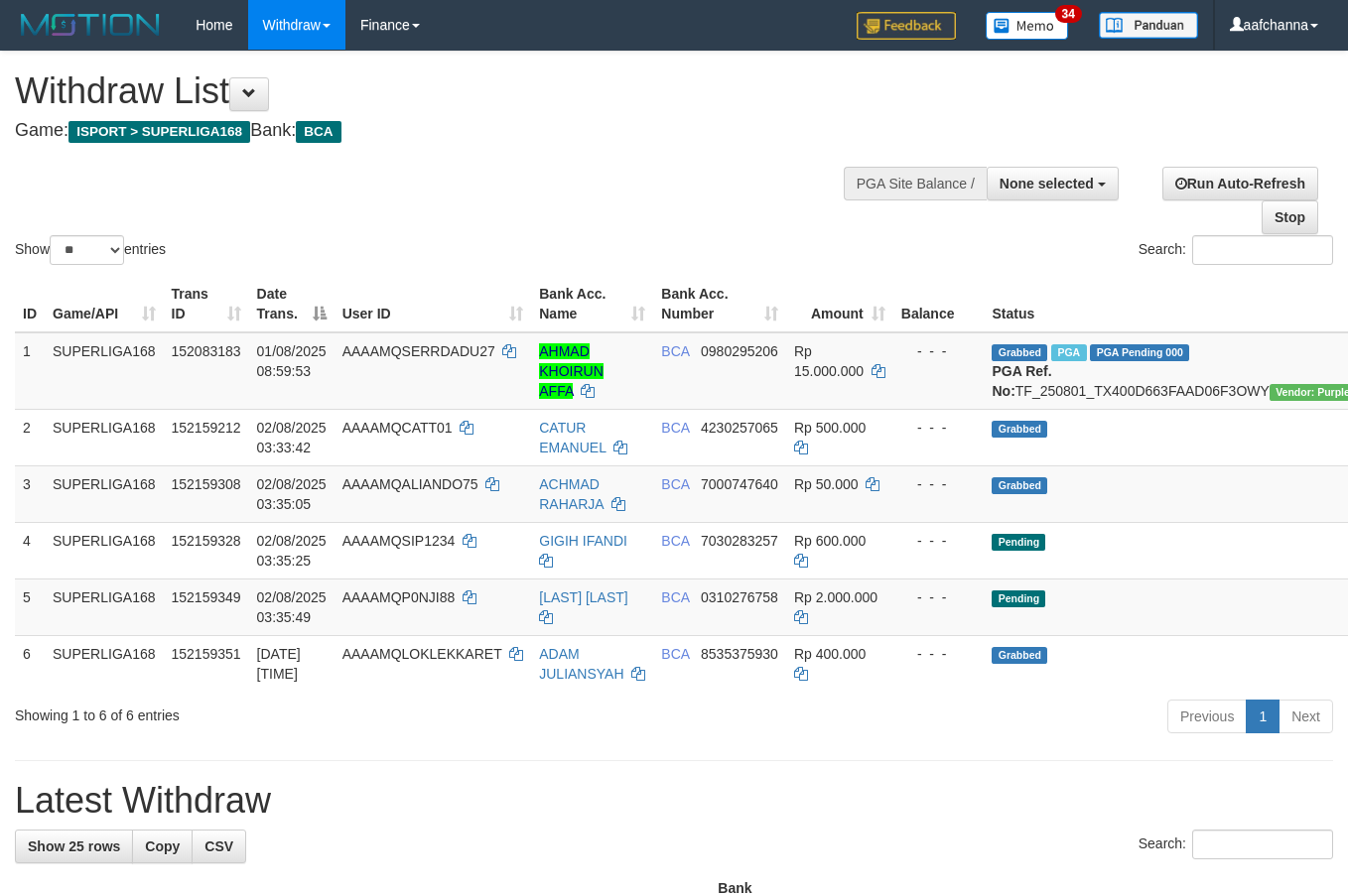 select 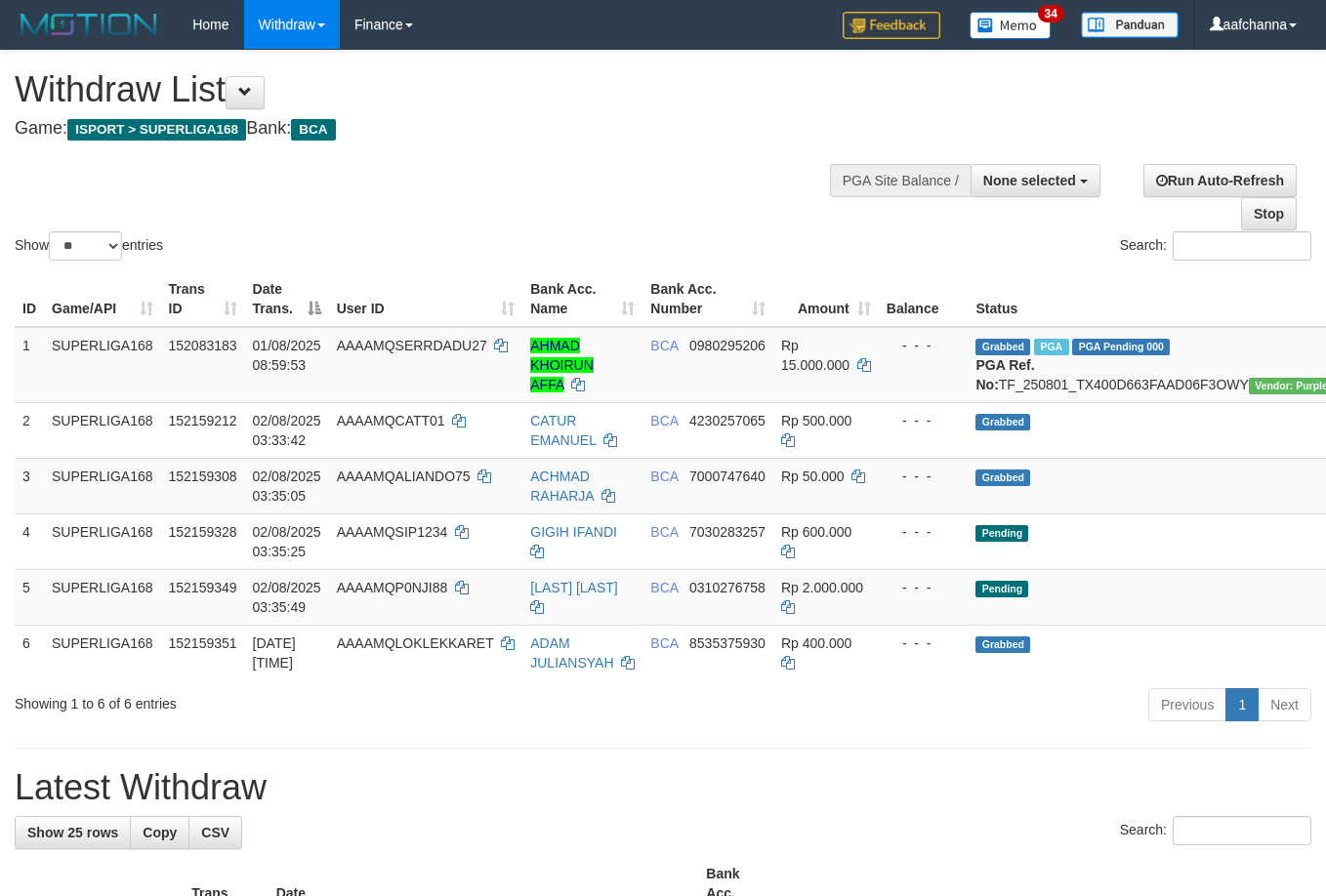 select 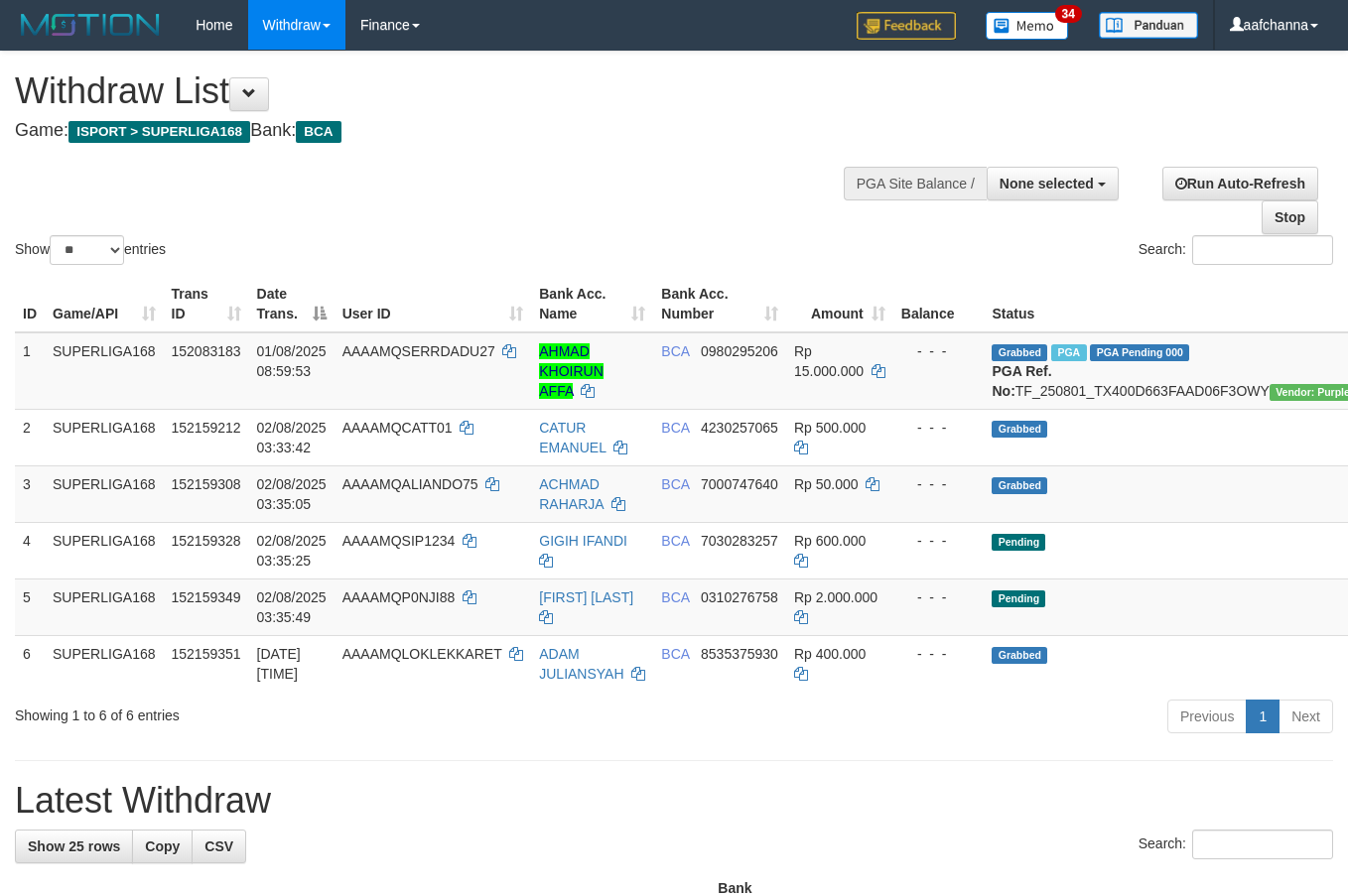 select 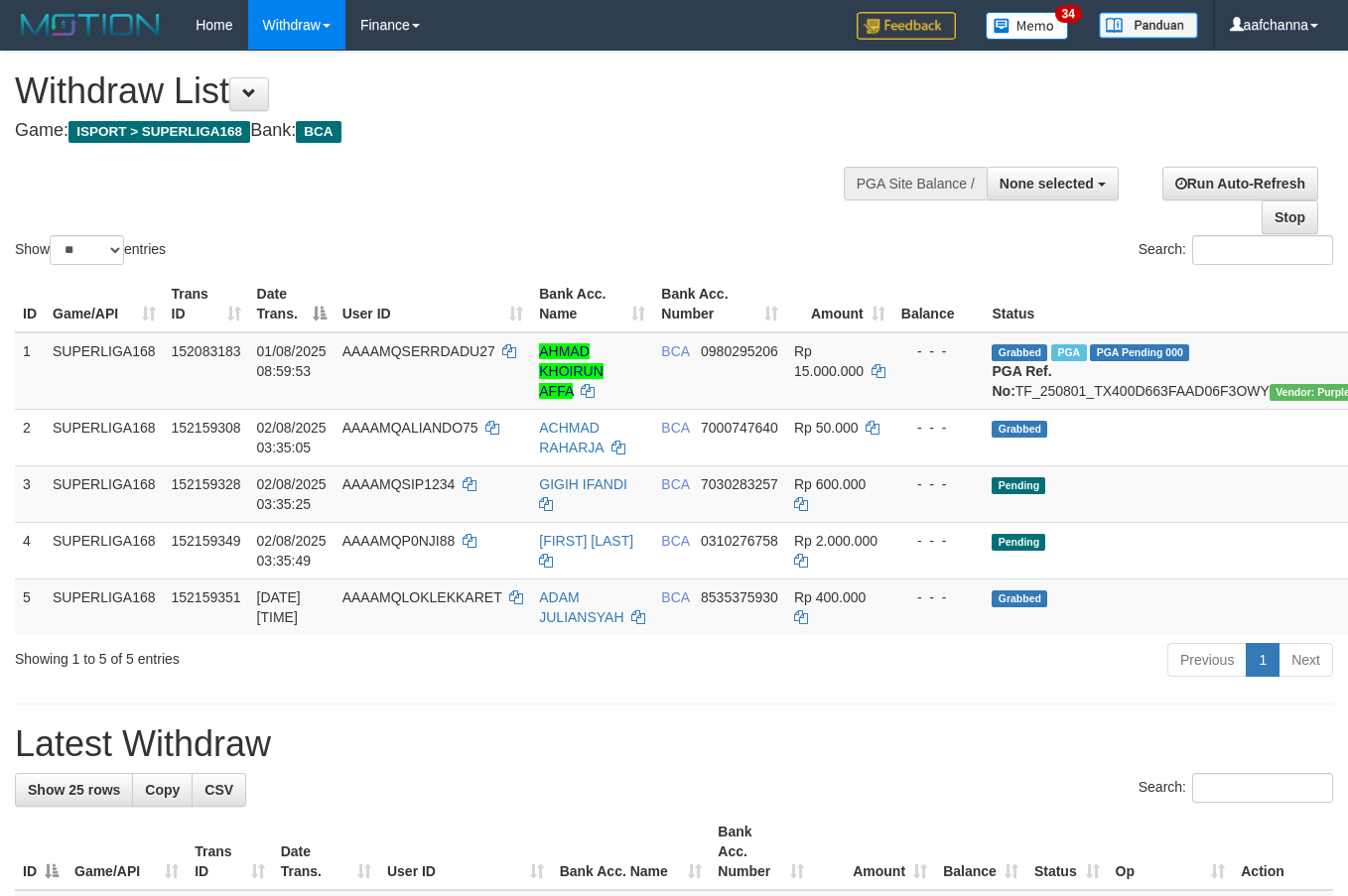 select 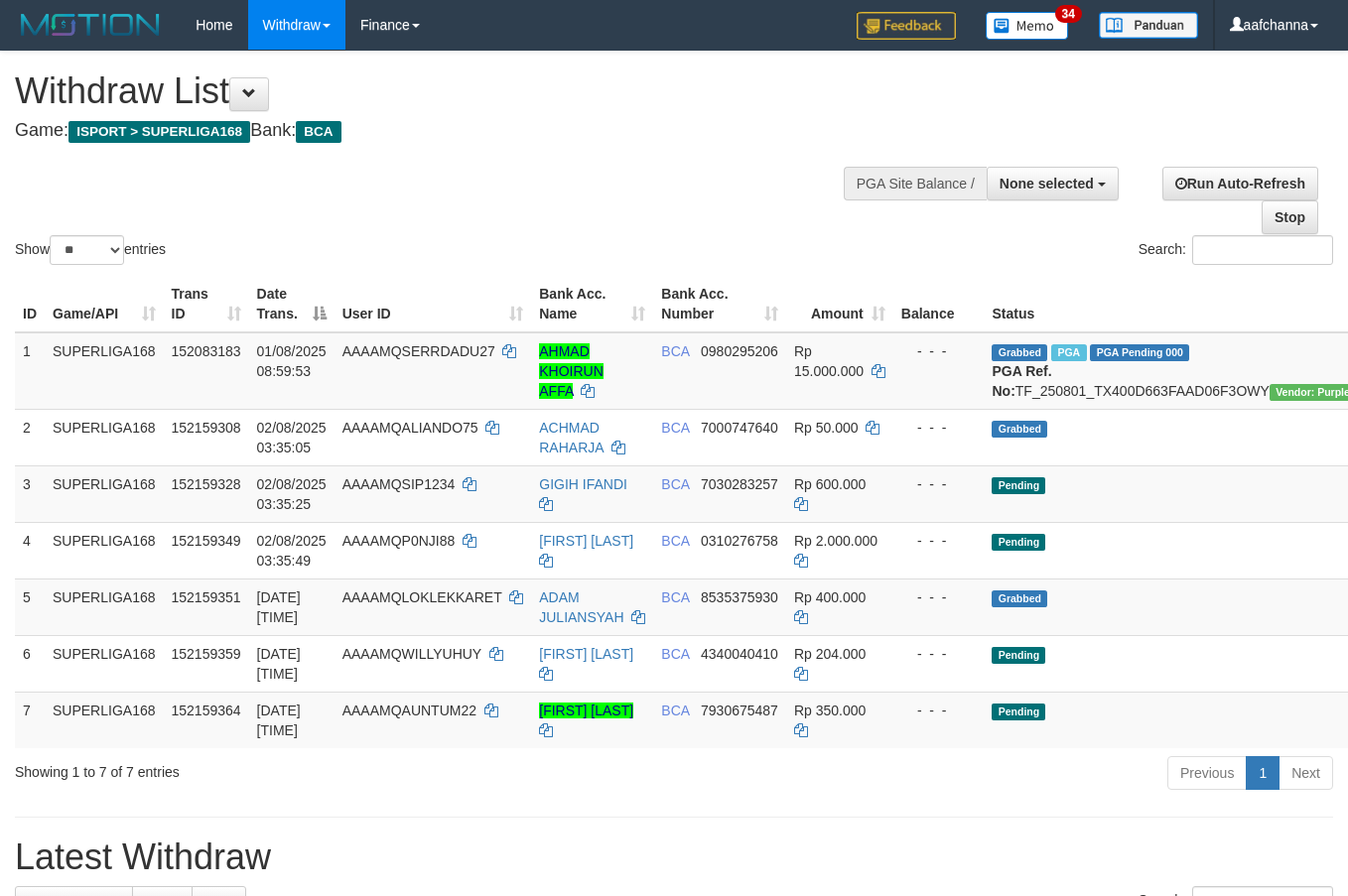 select 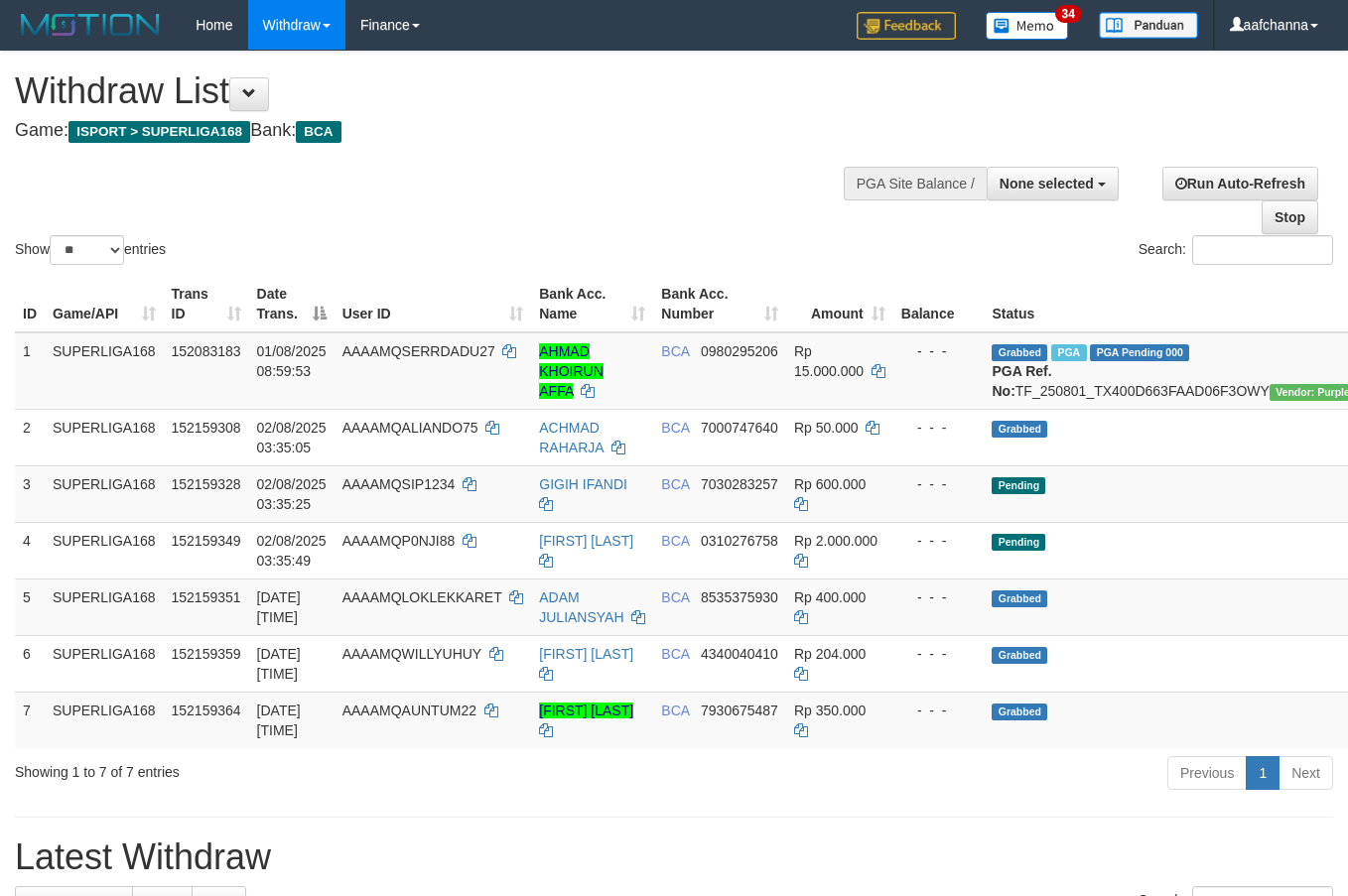 select 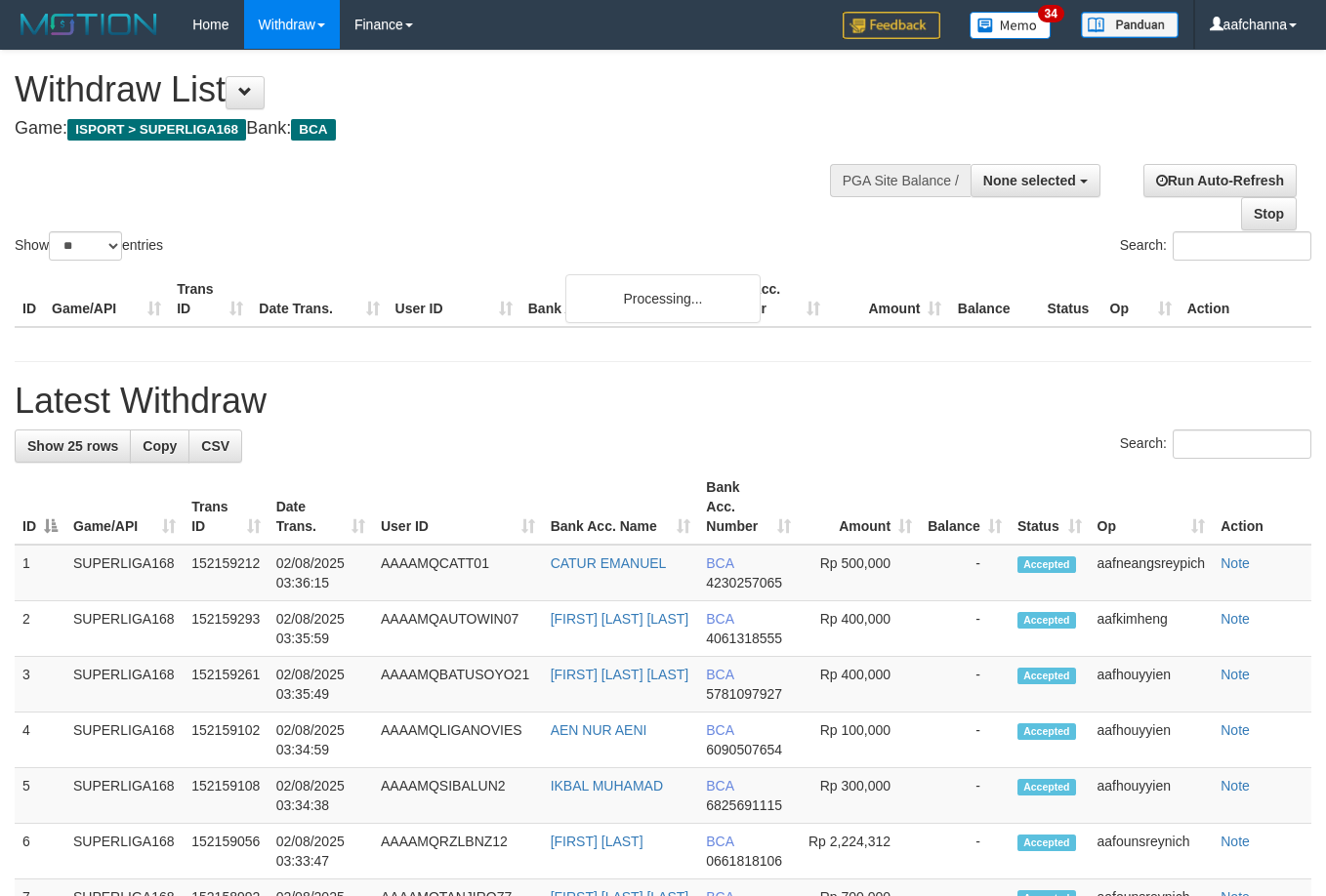 select 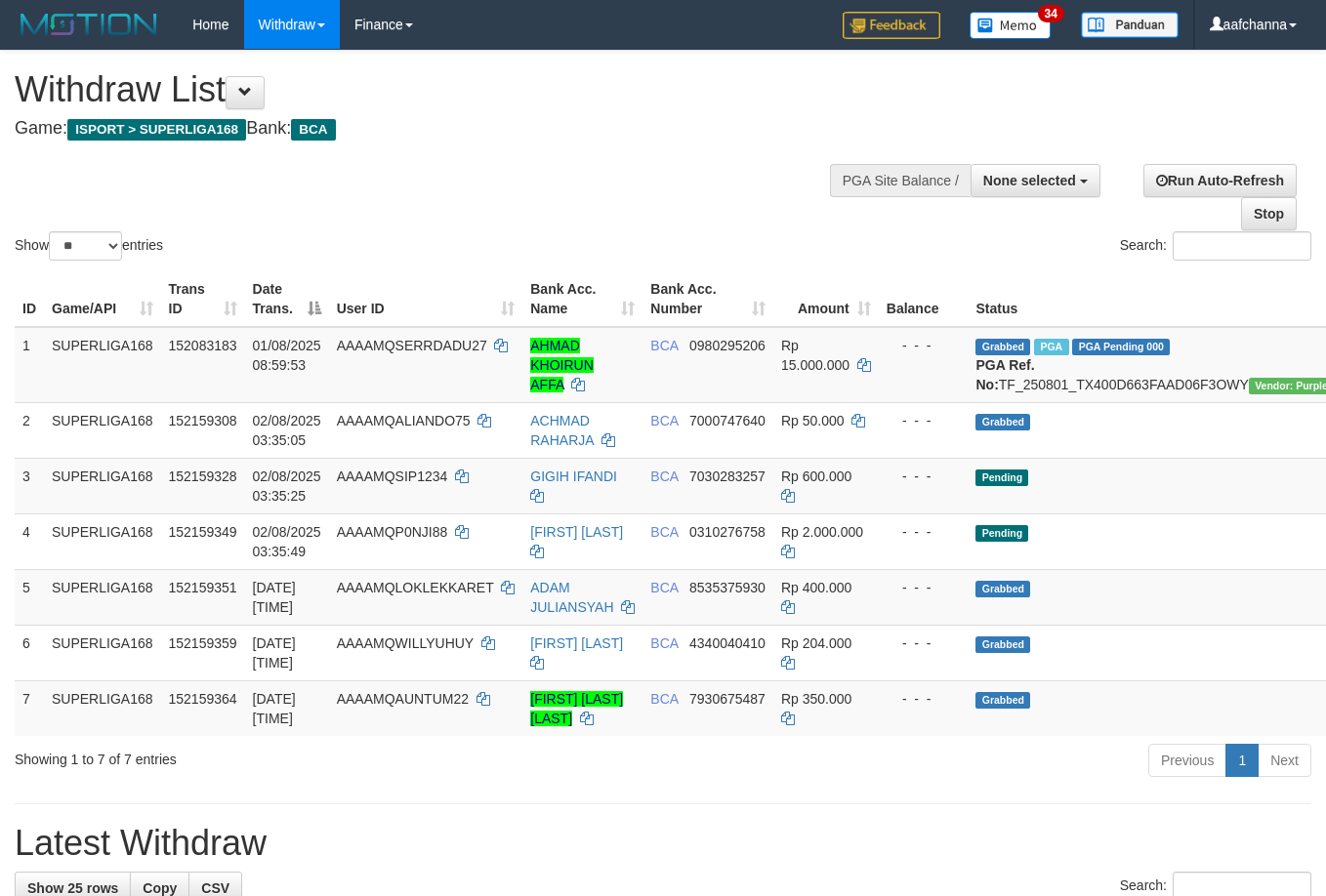 select 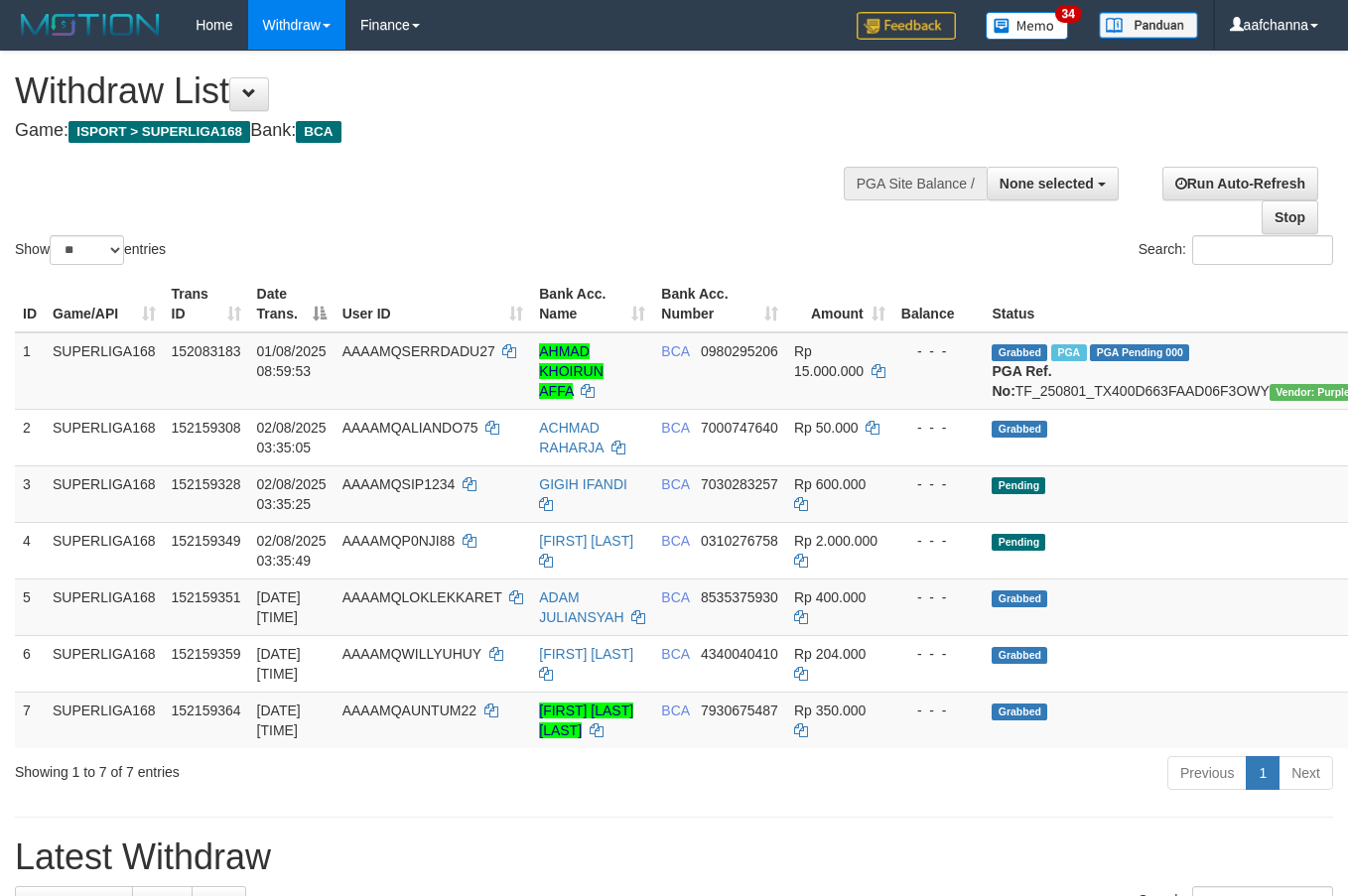select 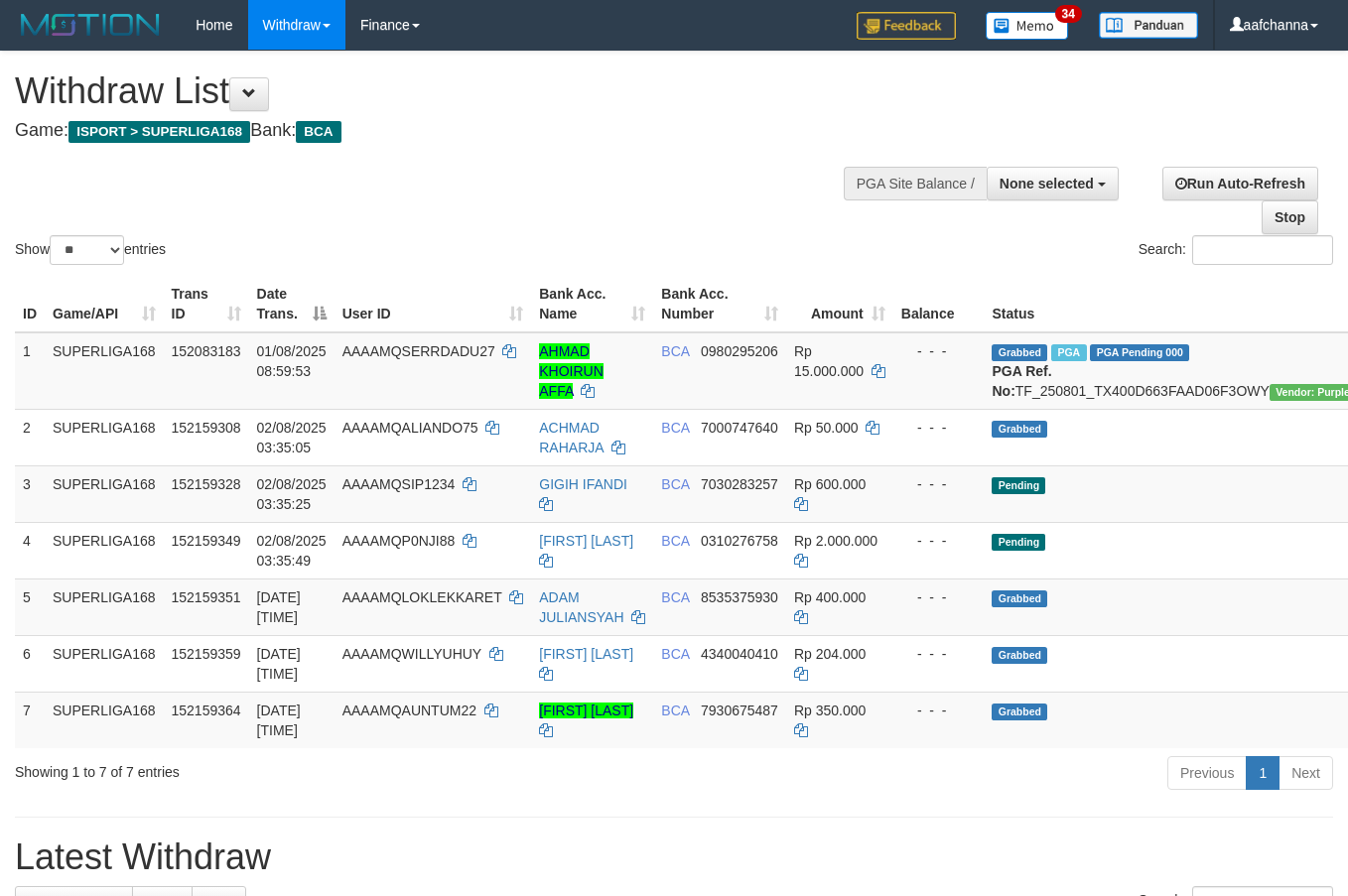 select 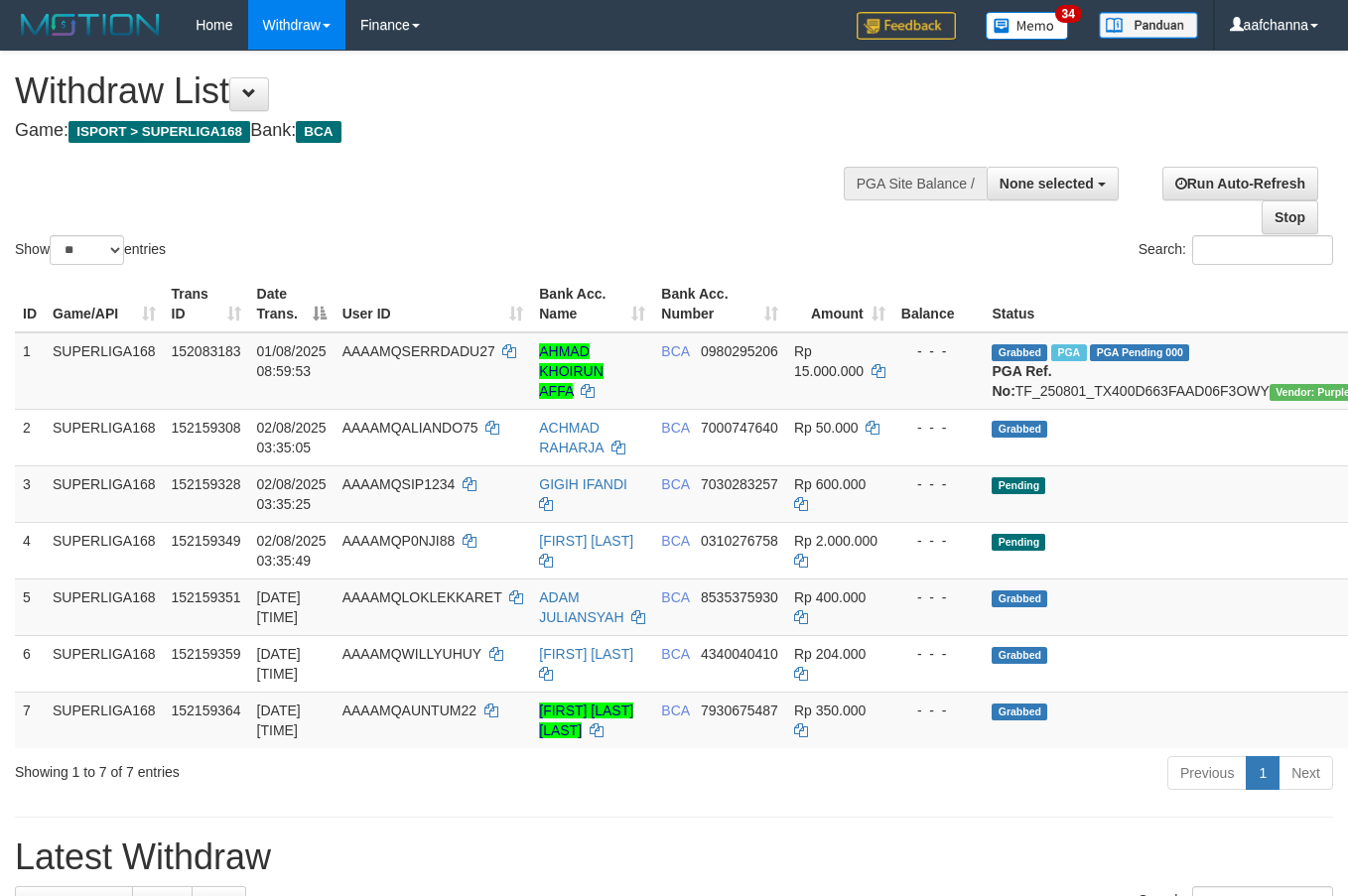 select 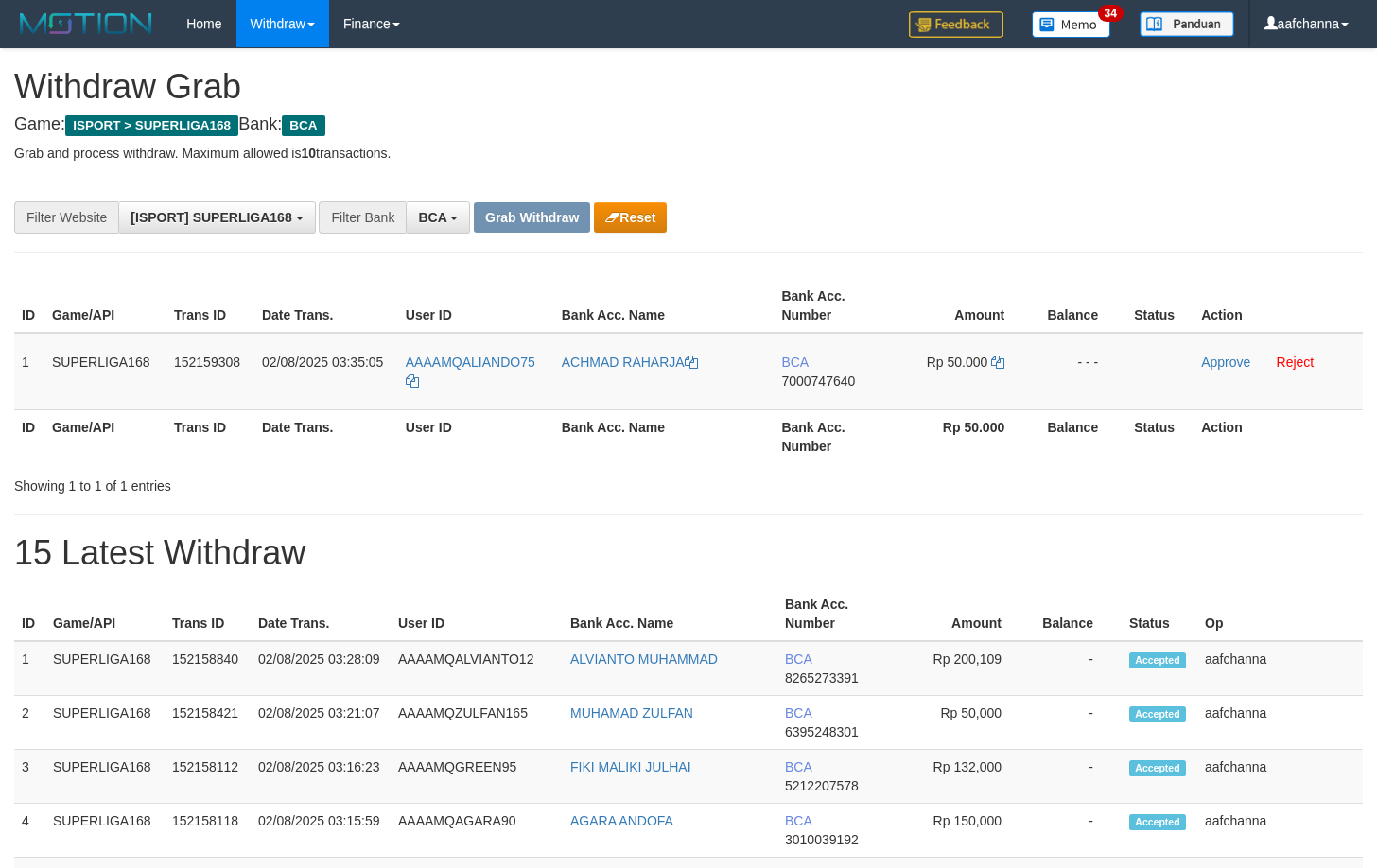 scroll, scrollTop: 0, scrollLeft: 0, axis: both 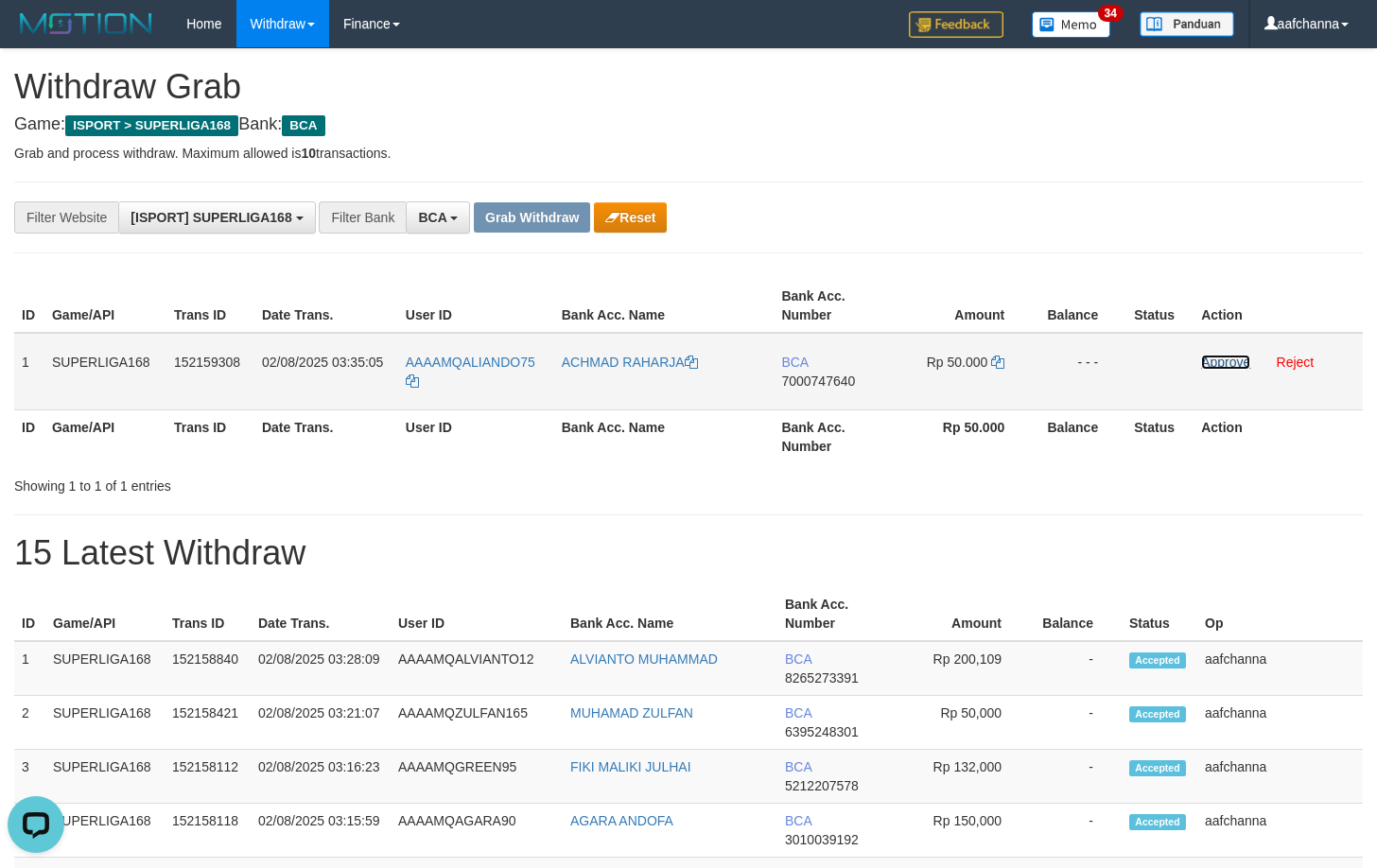 click on "Approve" at bounding box center (1226, 362) 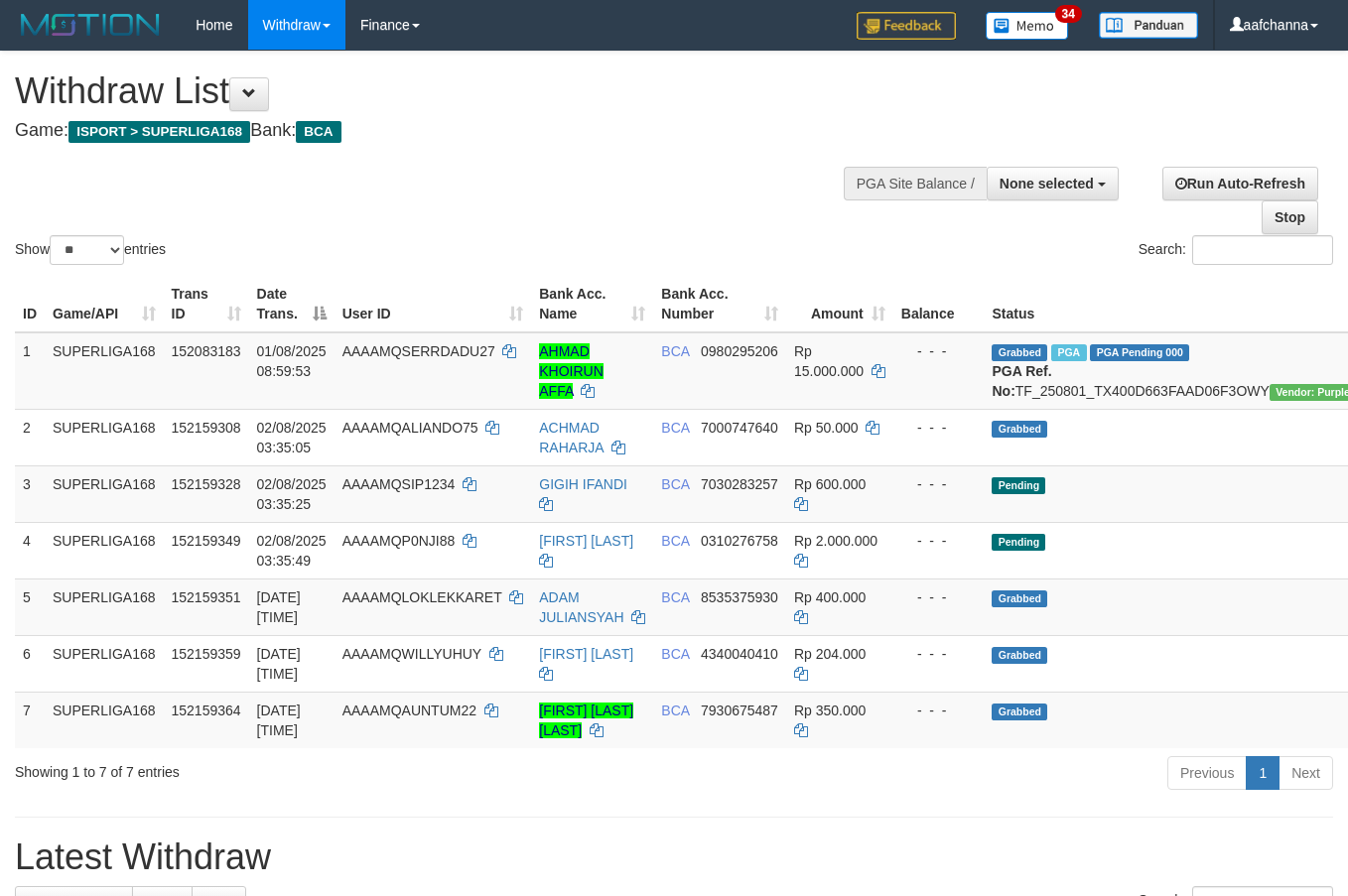 select 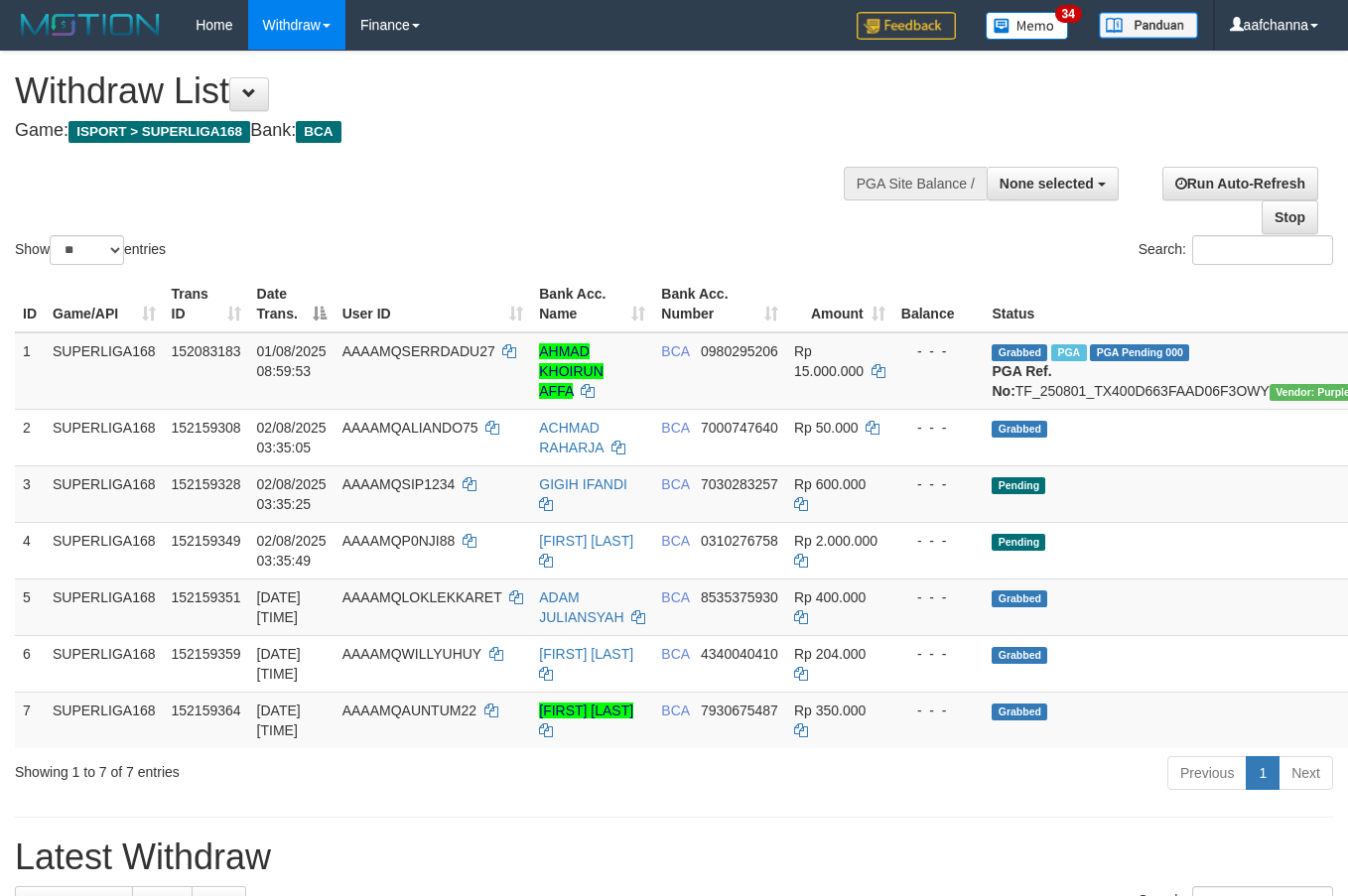 select 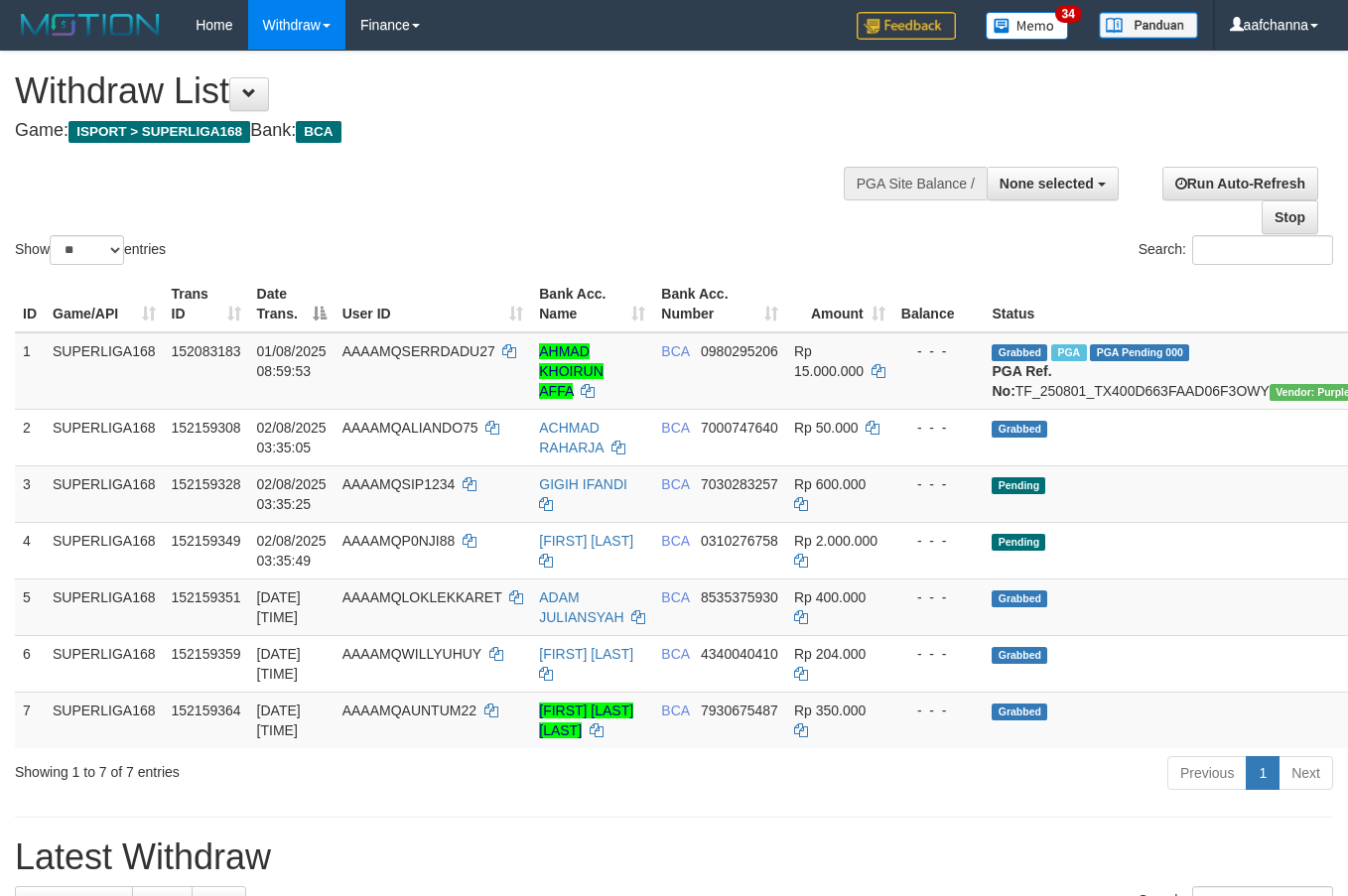 select 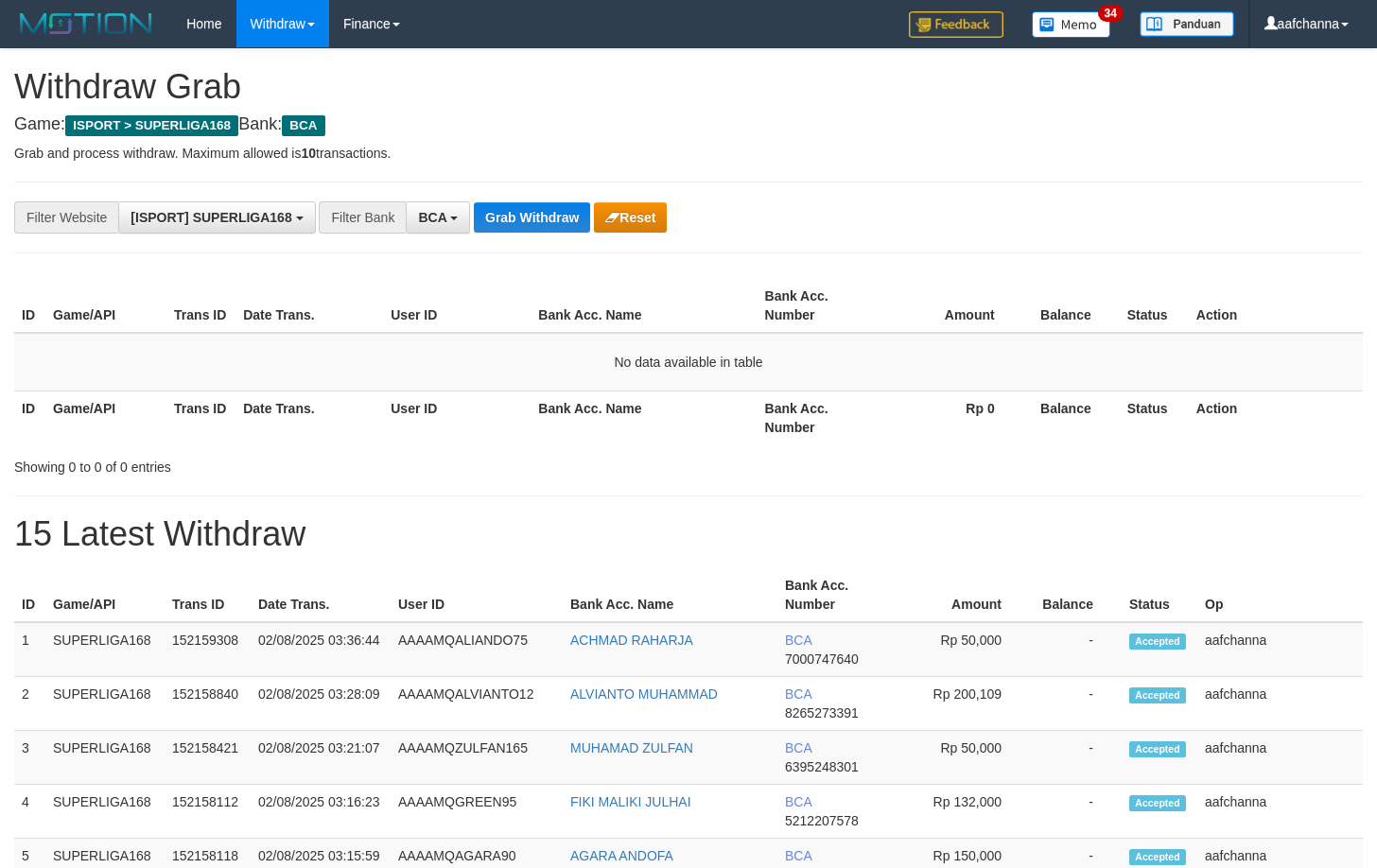 scroll, scrollTop: 0, scrollLeft: 0, axis: both 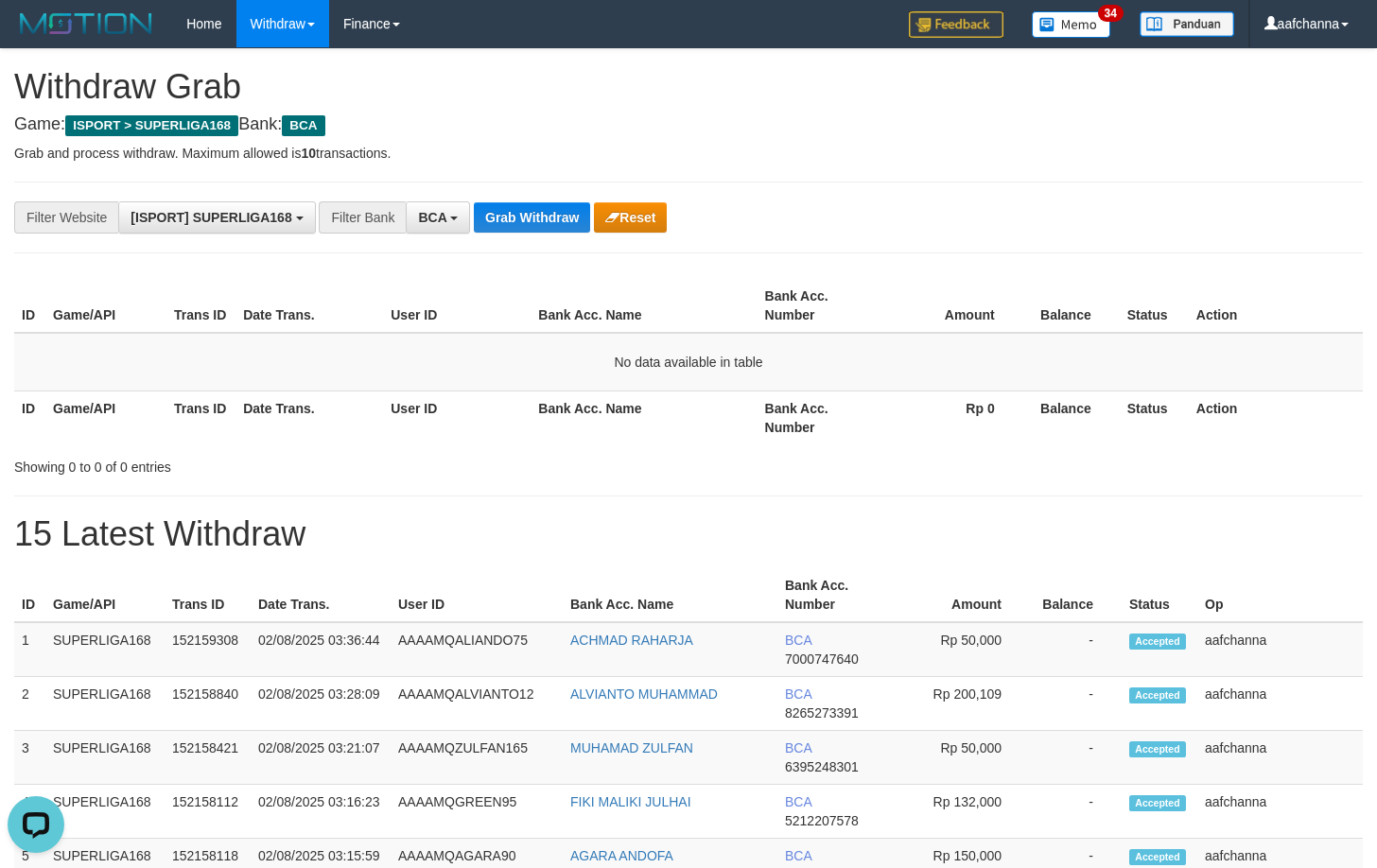 click on "Grab Withdraw
Reset" at bounding box center [570, 217] 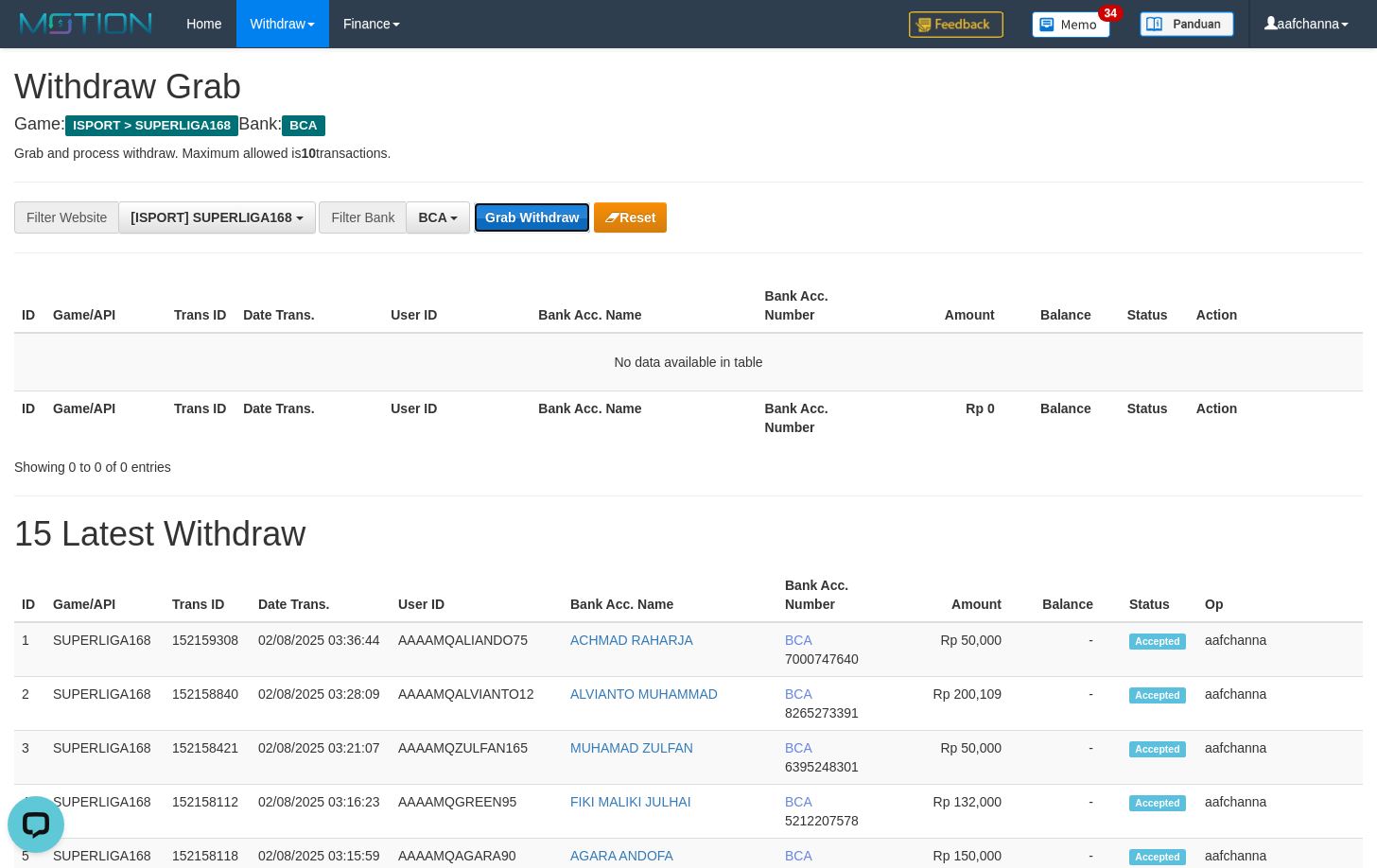 click on "Grab Withdraw" at bounding box center (532, 217) 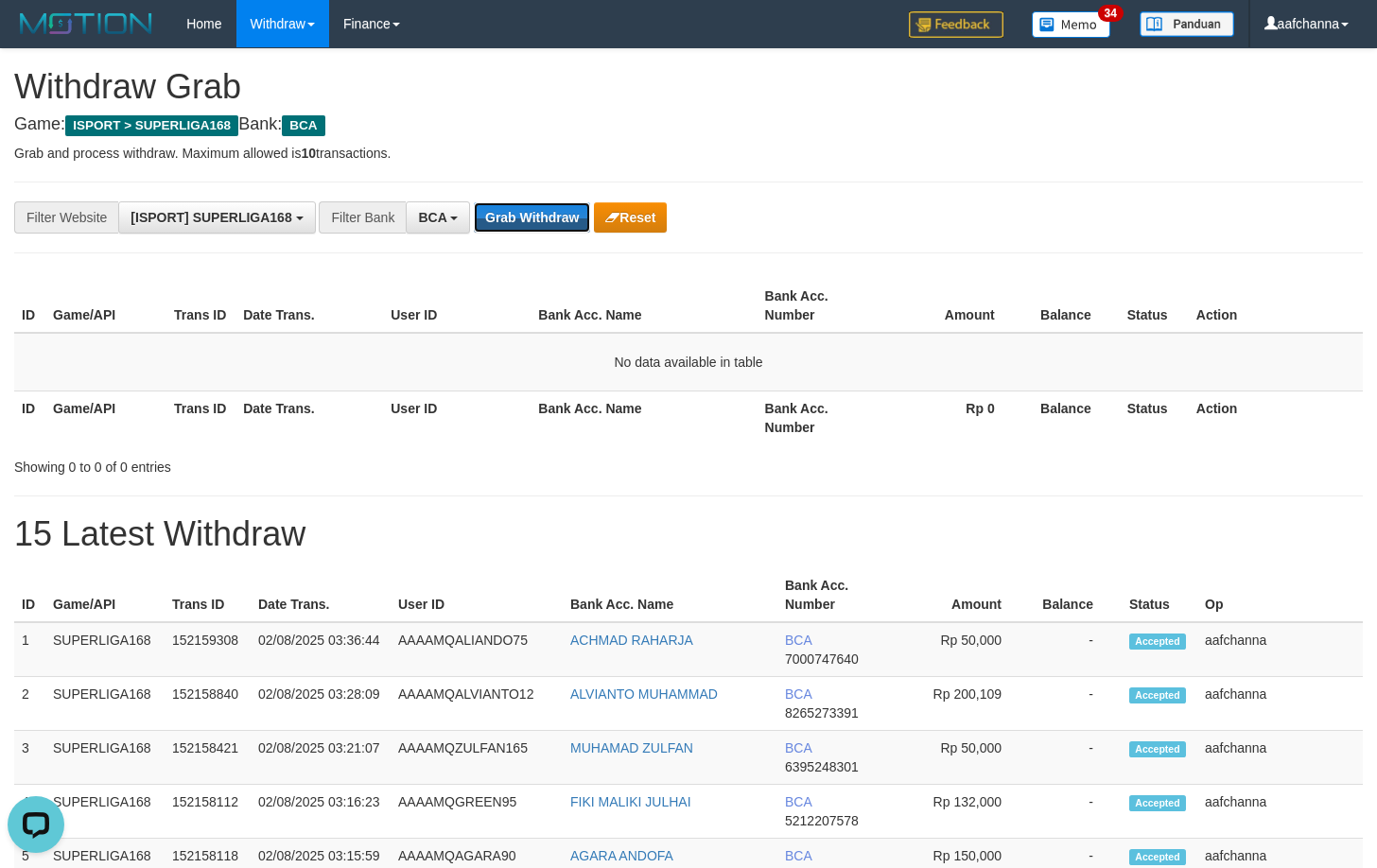 click on "Grab Withdraw" at bounding box center (532, 217) 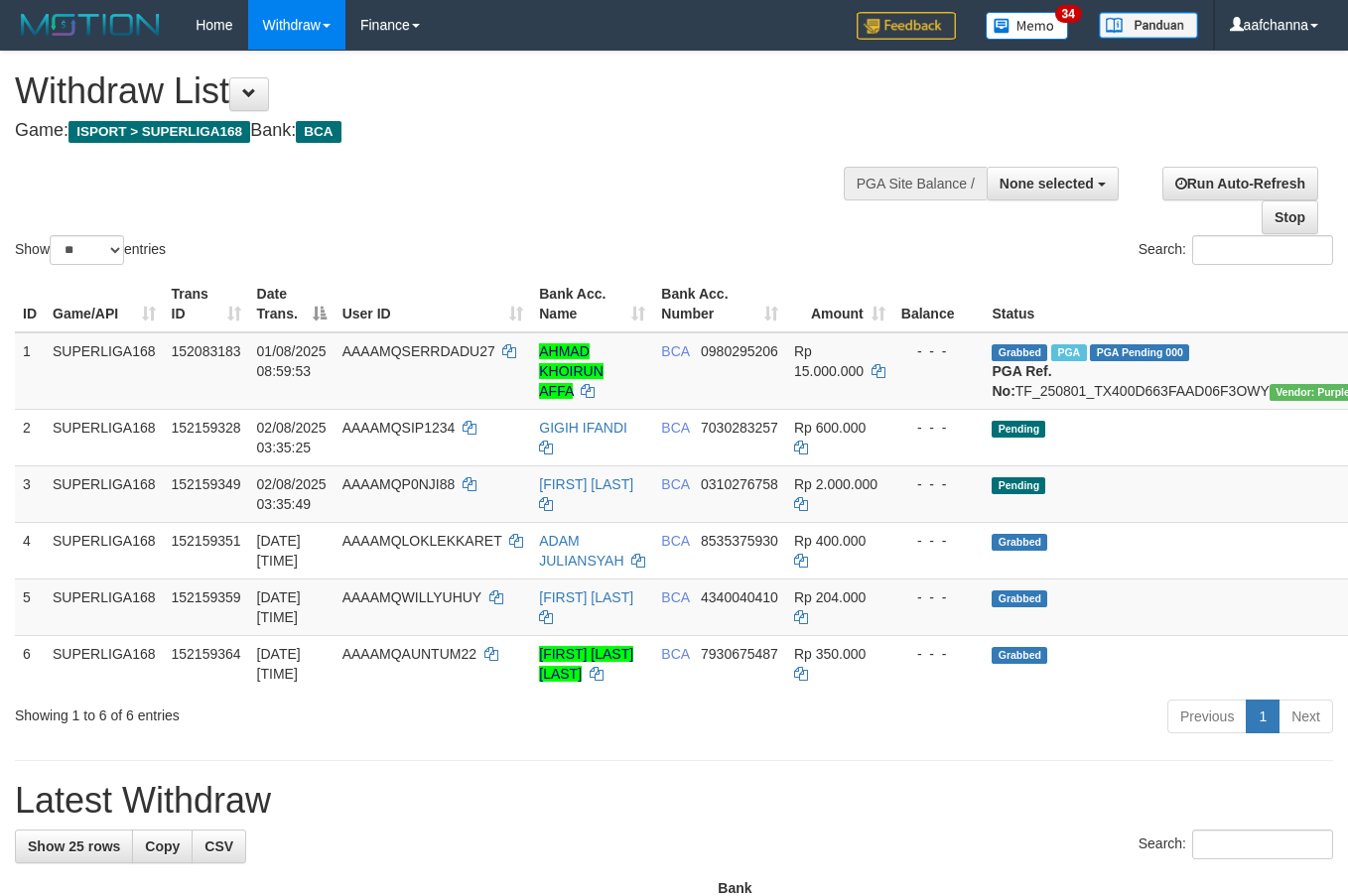 select 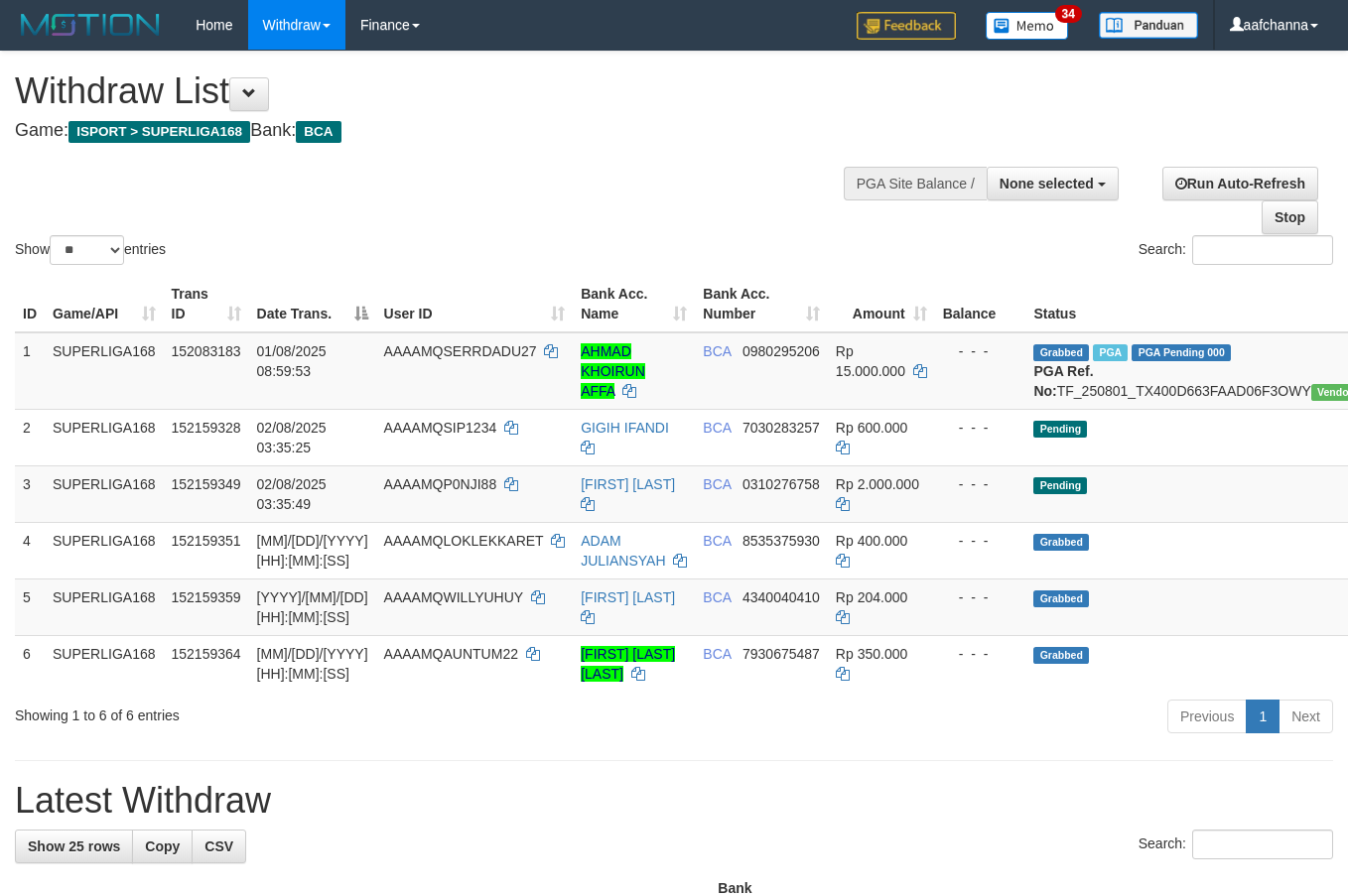 select 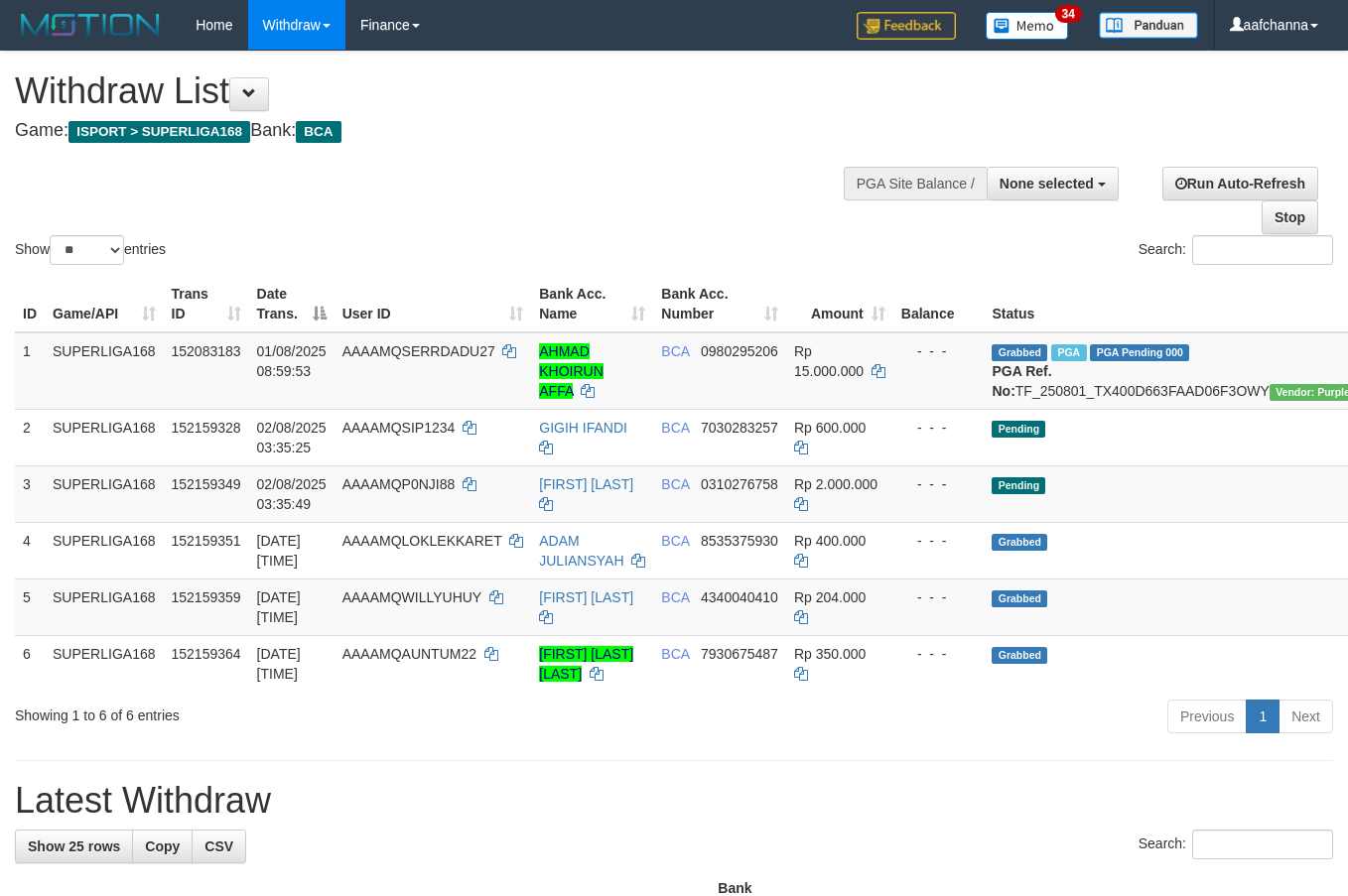 select 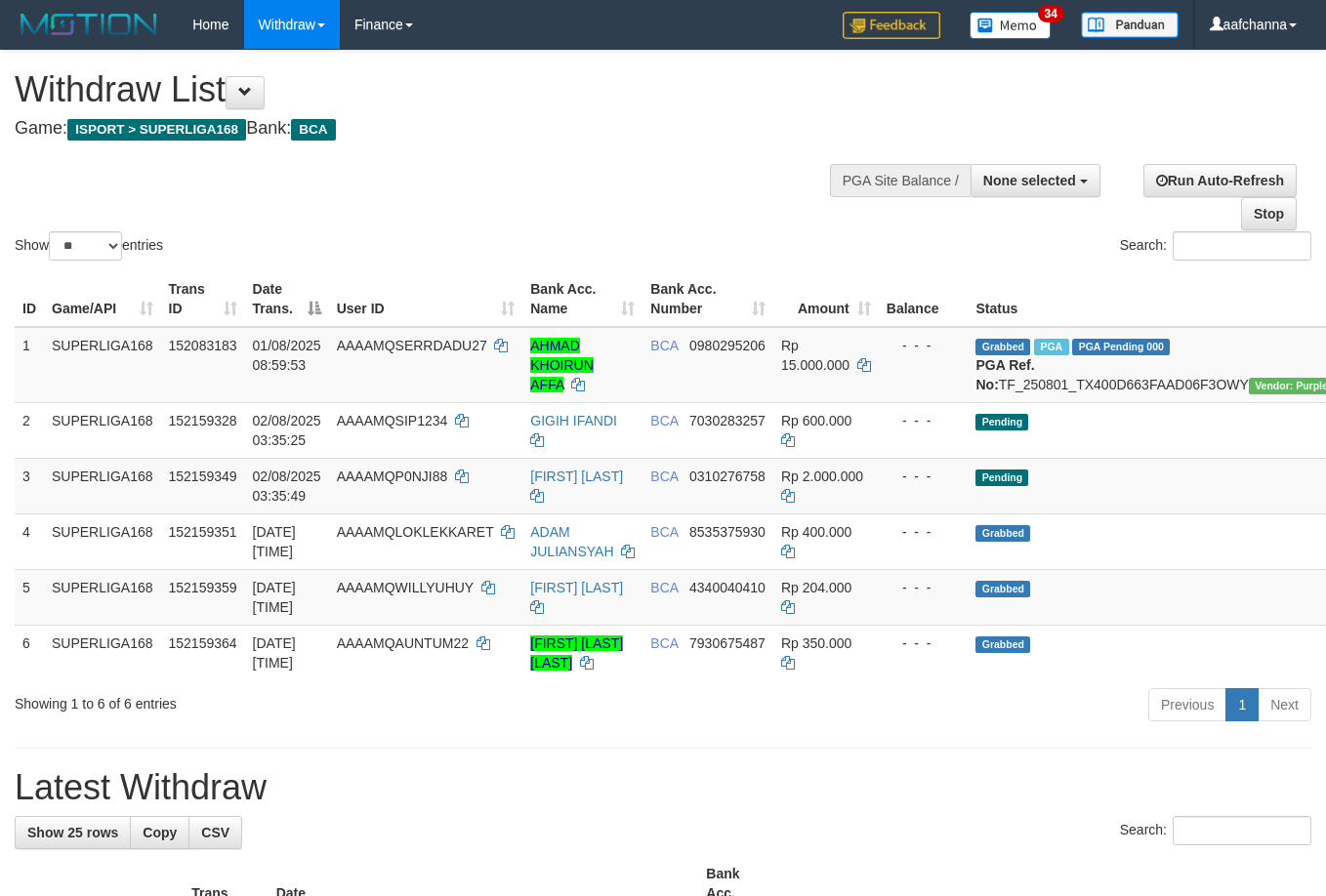 select 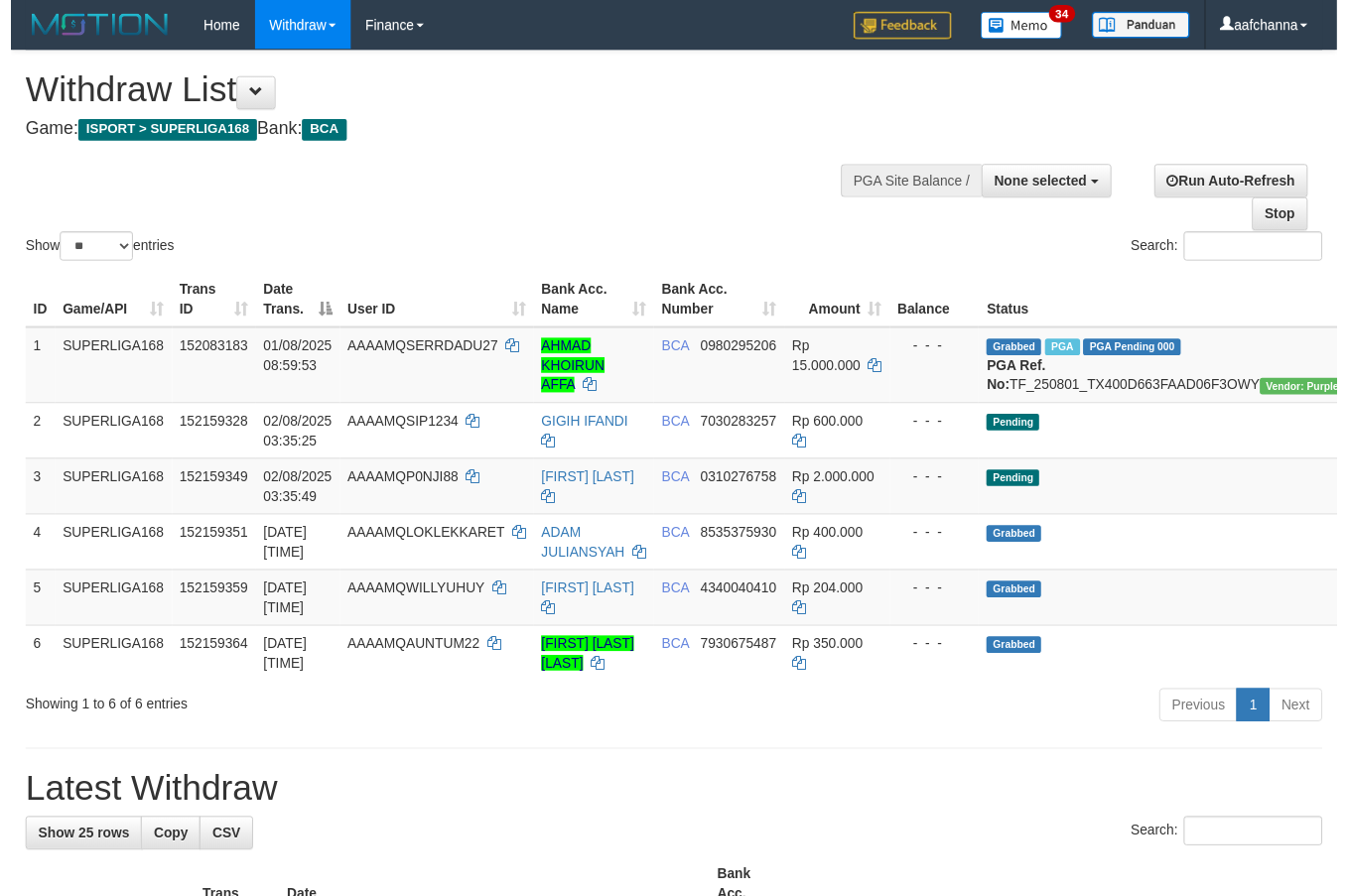 scroll, scrollTop: 63, scrollLeft: 0, axis: vertical 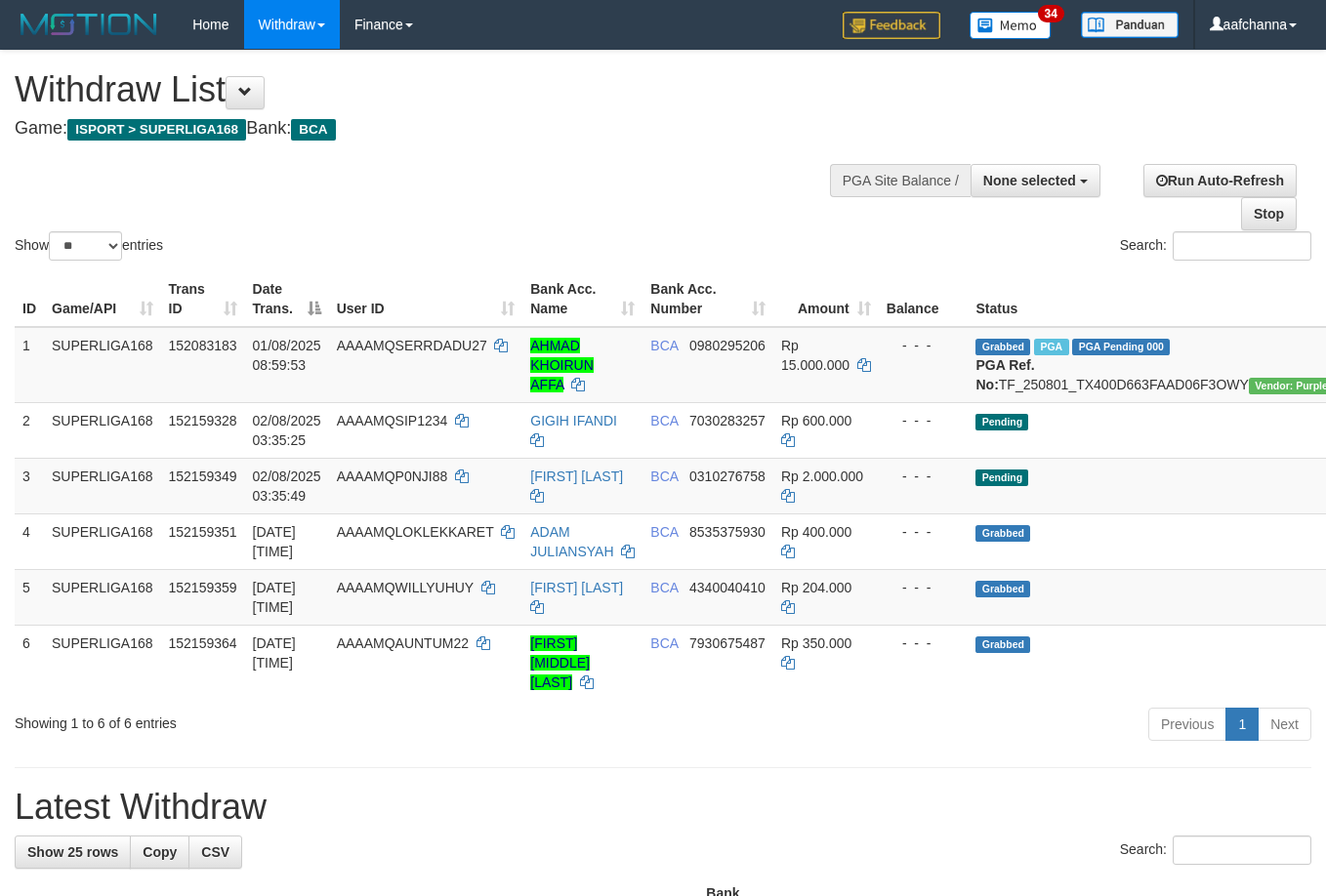select 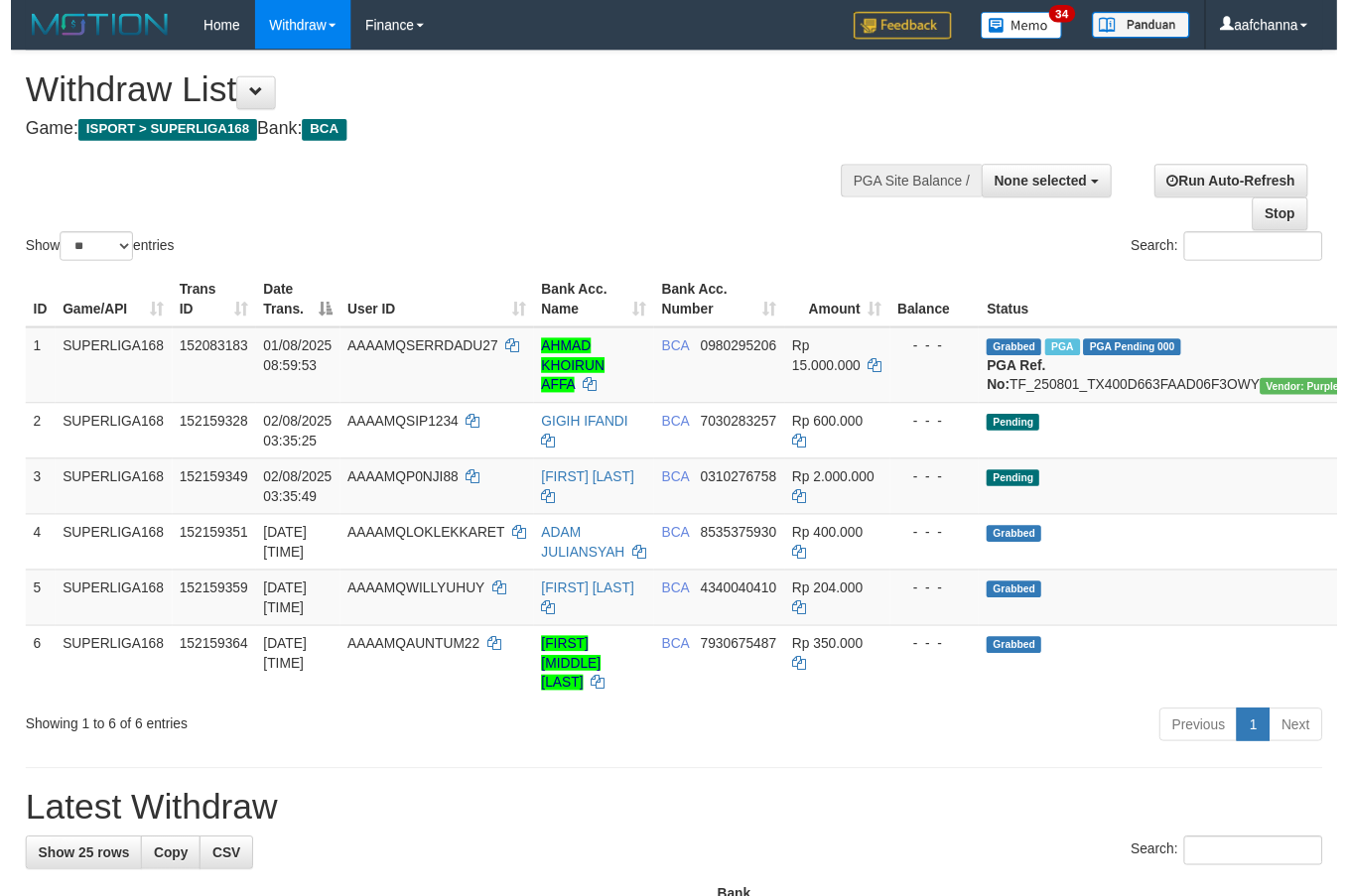 scroll, scrollTop: 63, scrollLeft: 0, axis: vertical 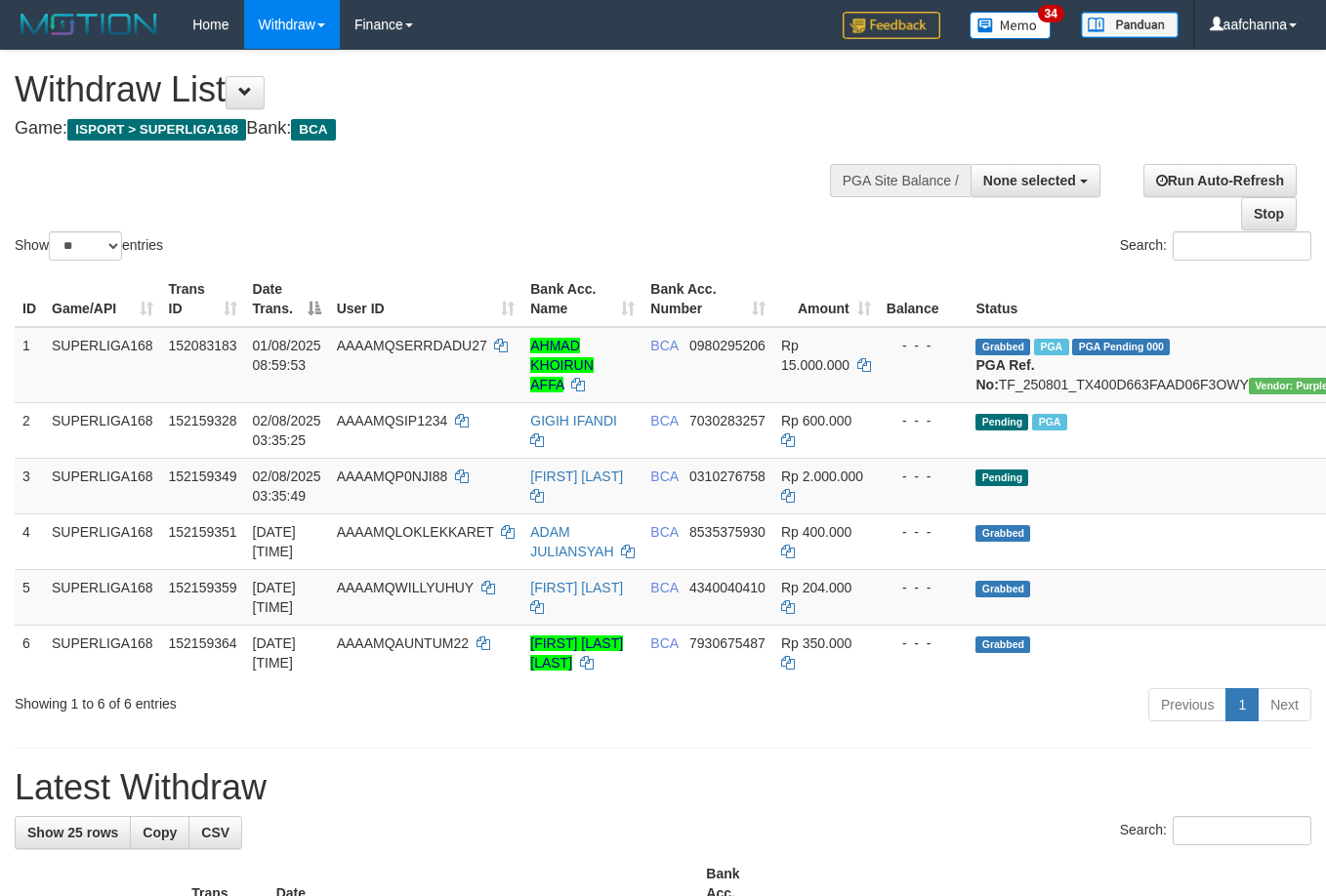 select 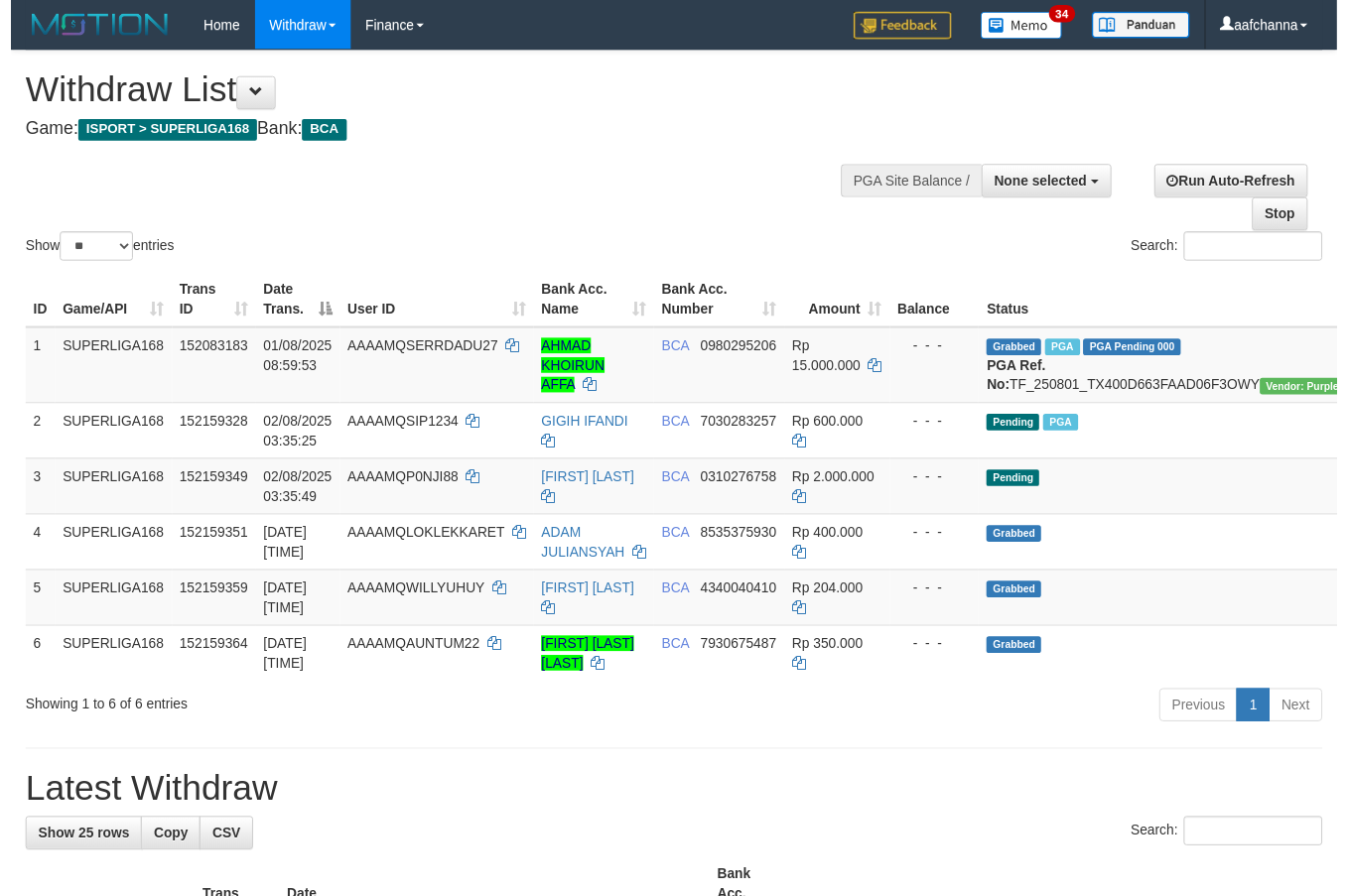 scroll, scrollTop: 63, scrollLeft: 0, axis: vertical 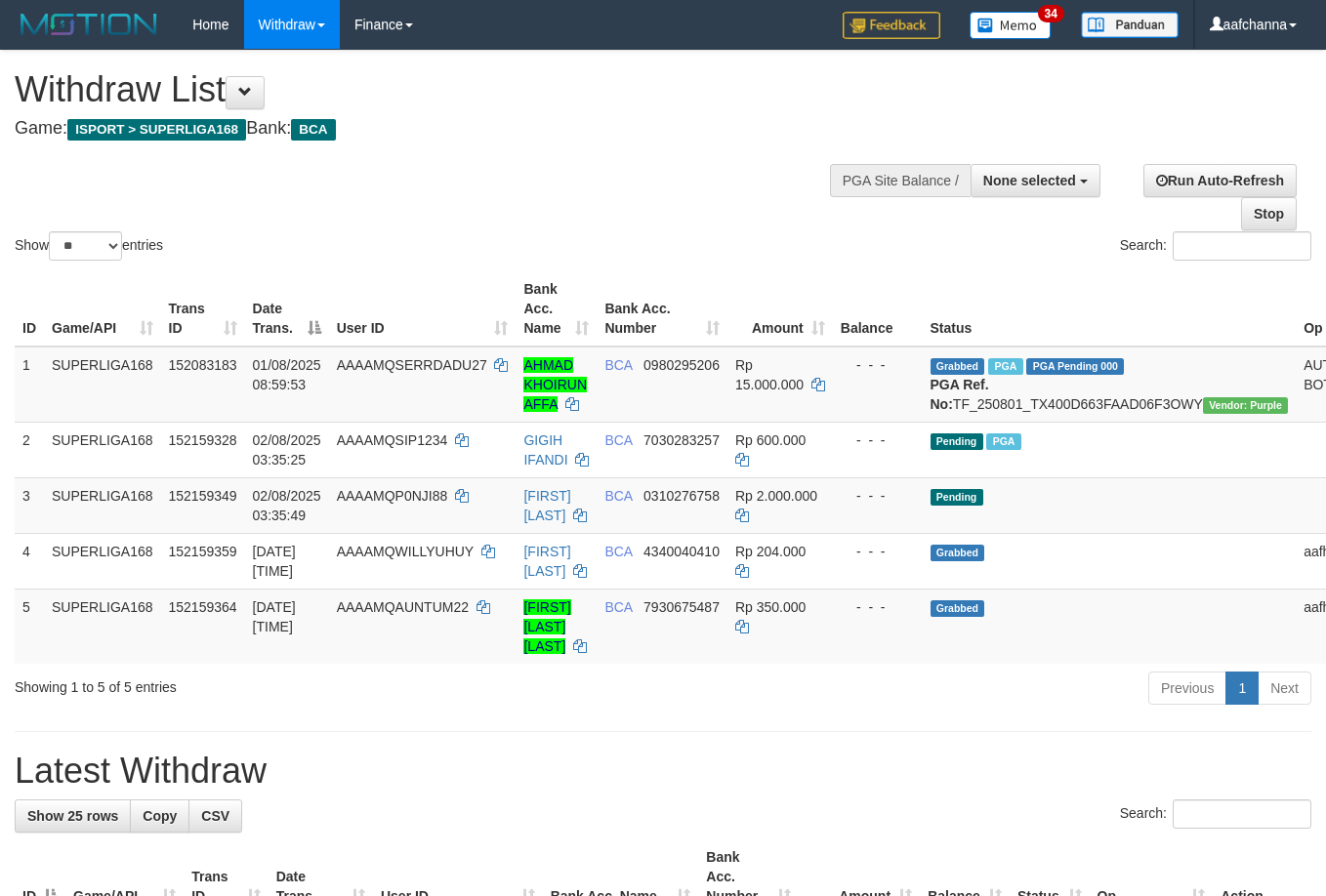 select 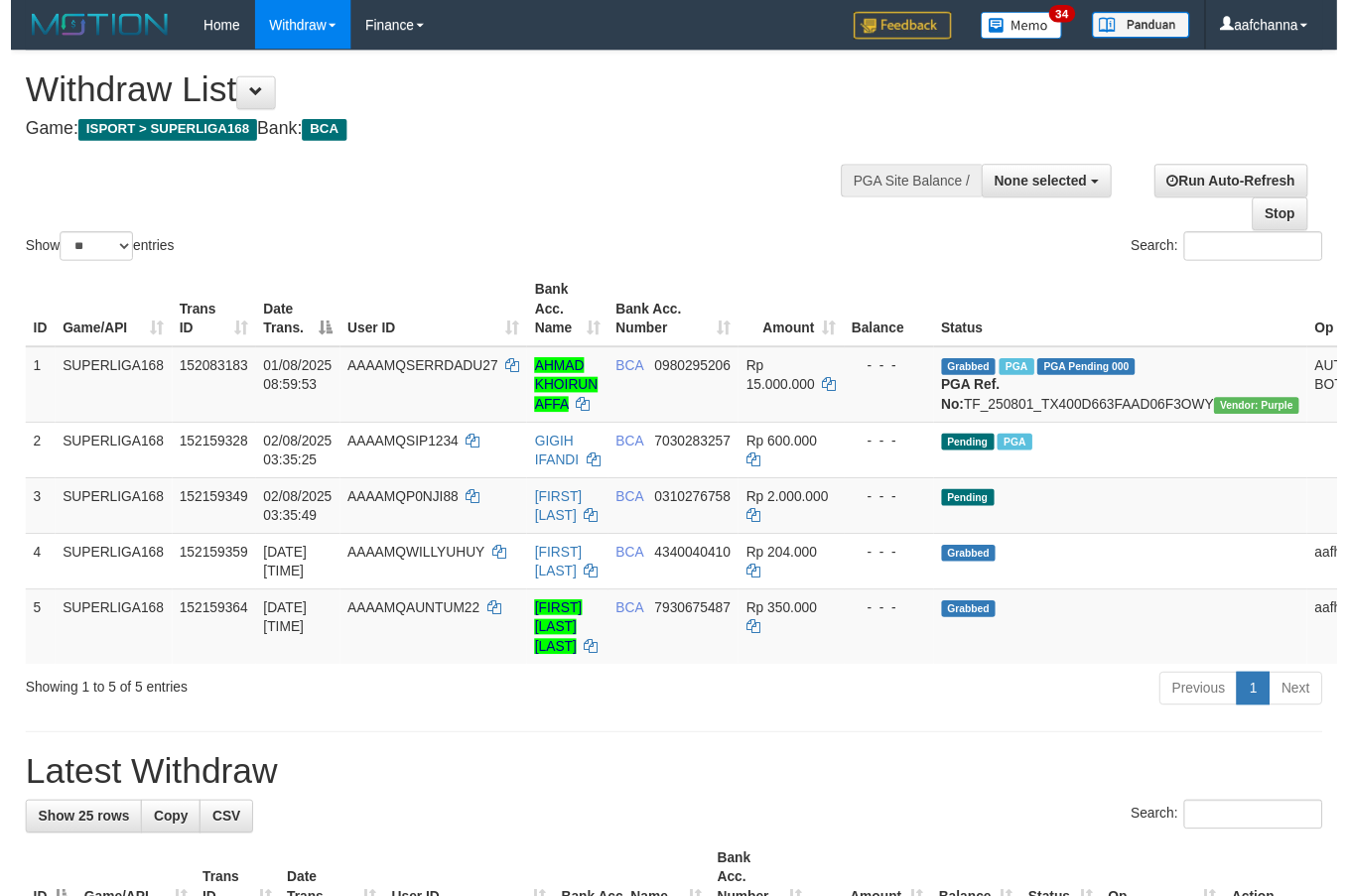 scroll, scrollTop: 63, scrollLeft: 0, axis: vertical 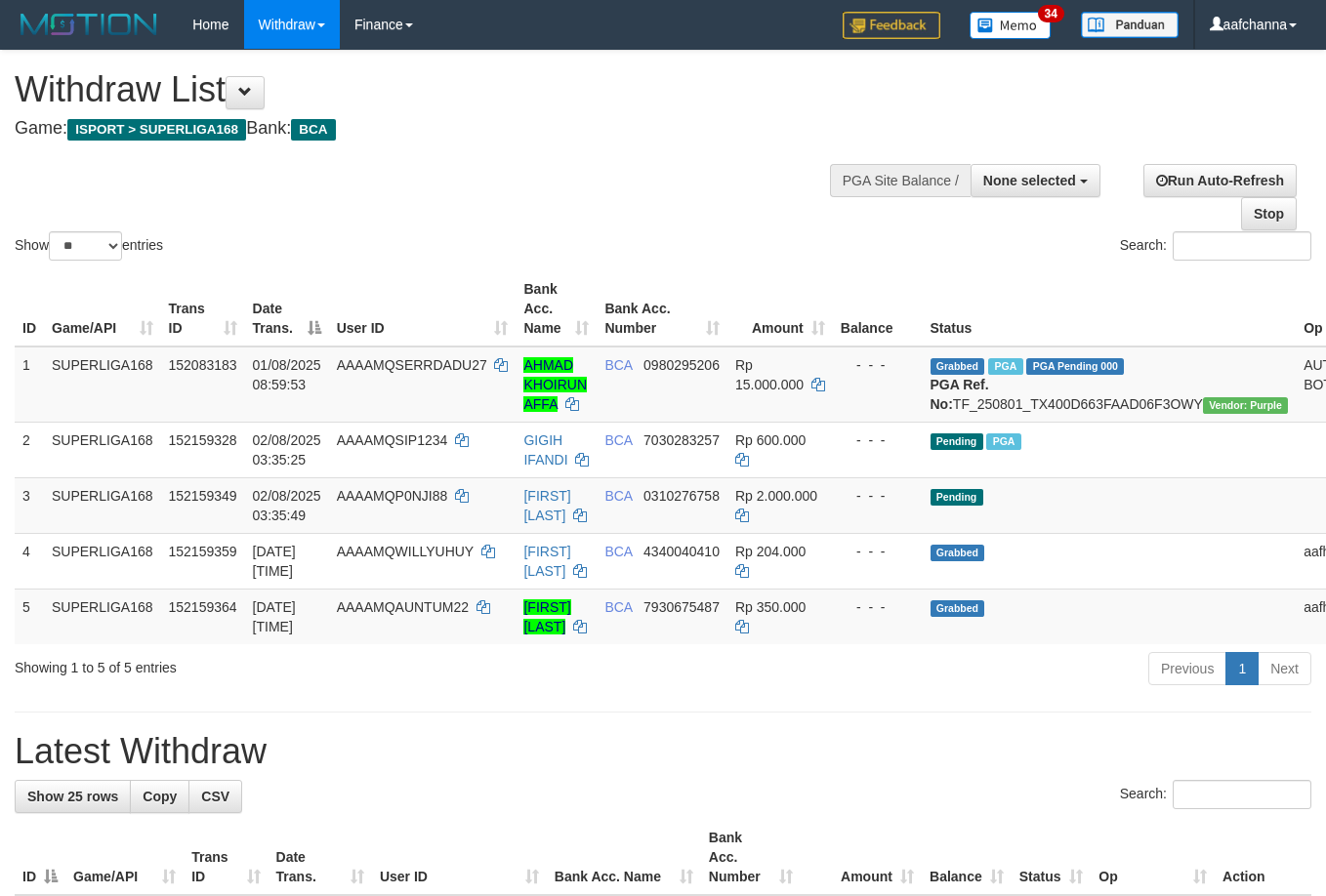 select 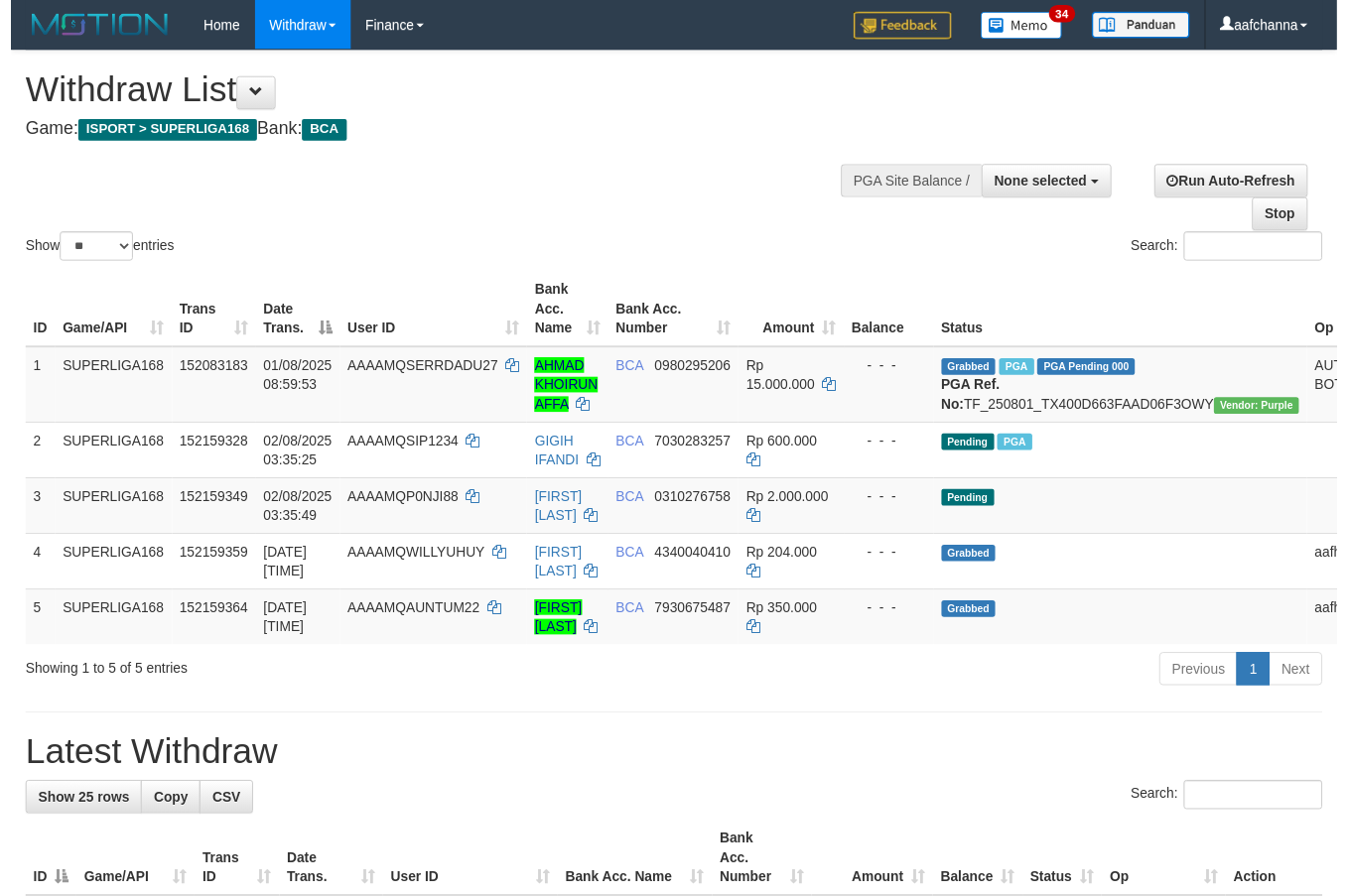 scroll, scrollTop: 63, scrollLeft: 0, axis: vertical 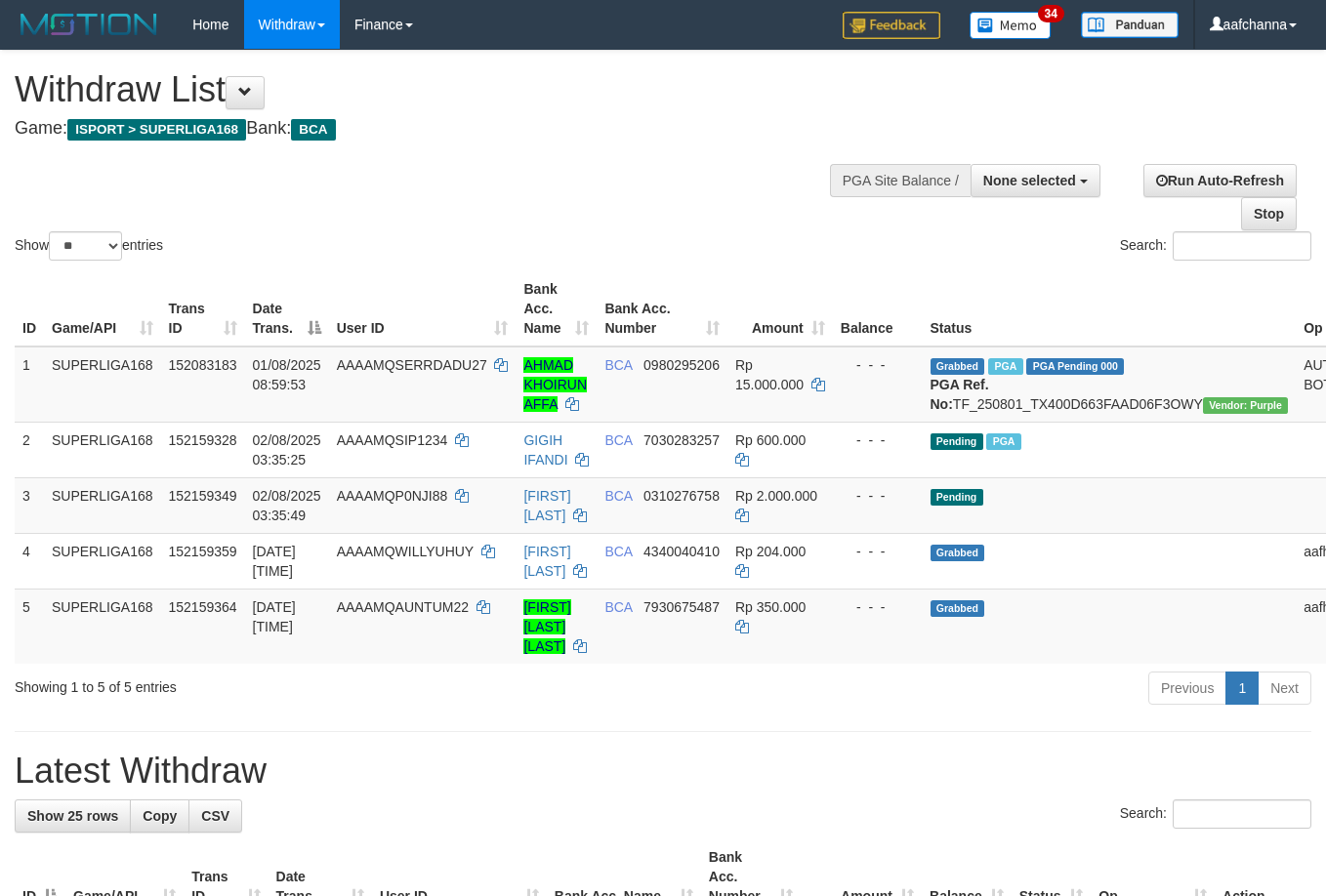 select 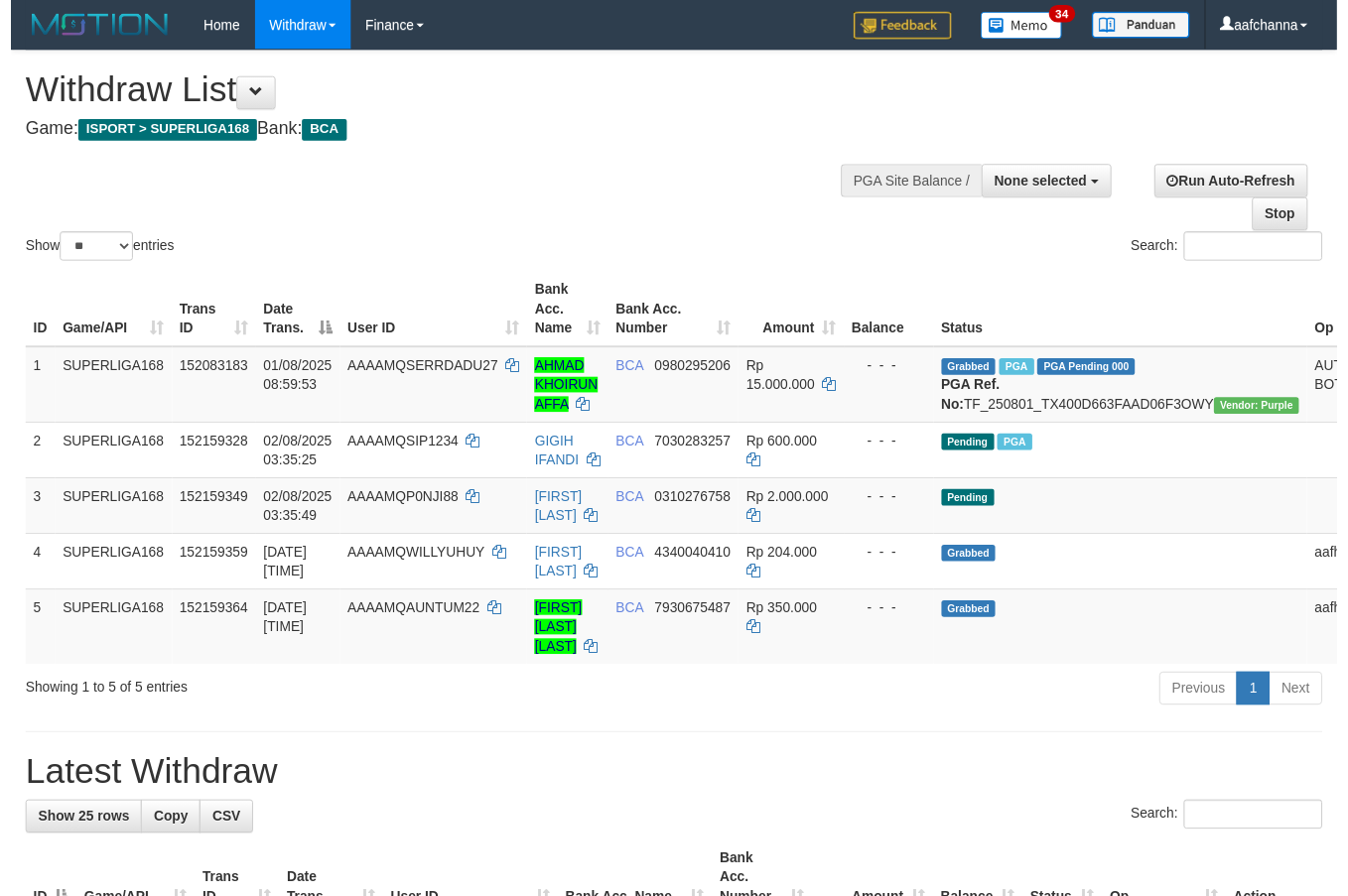 scroll, scrollTop: 63, scrollLeft: 0, axis: vertical 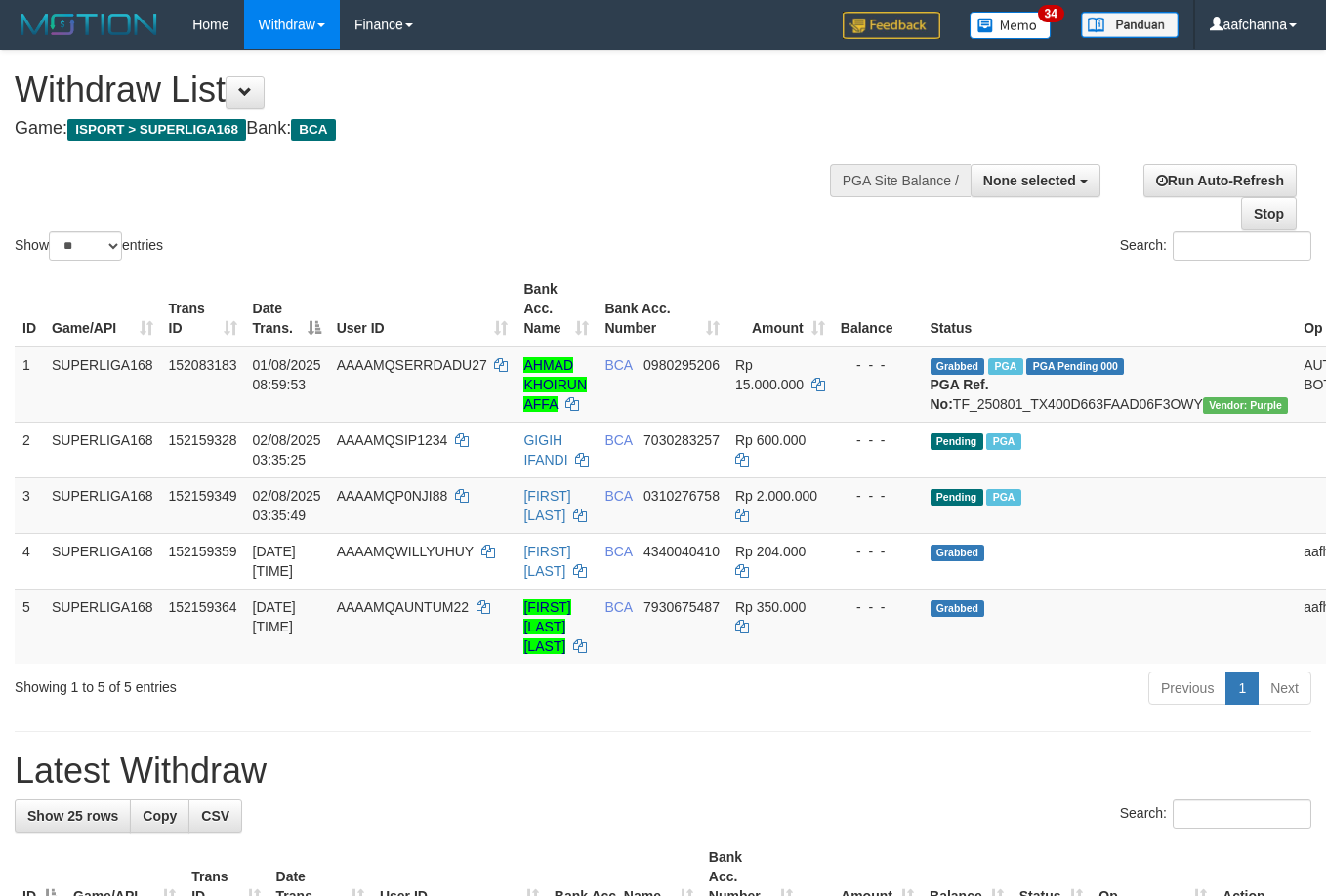 select 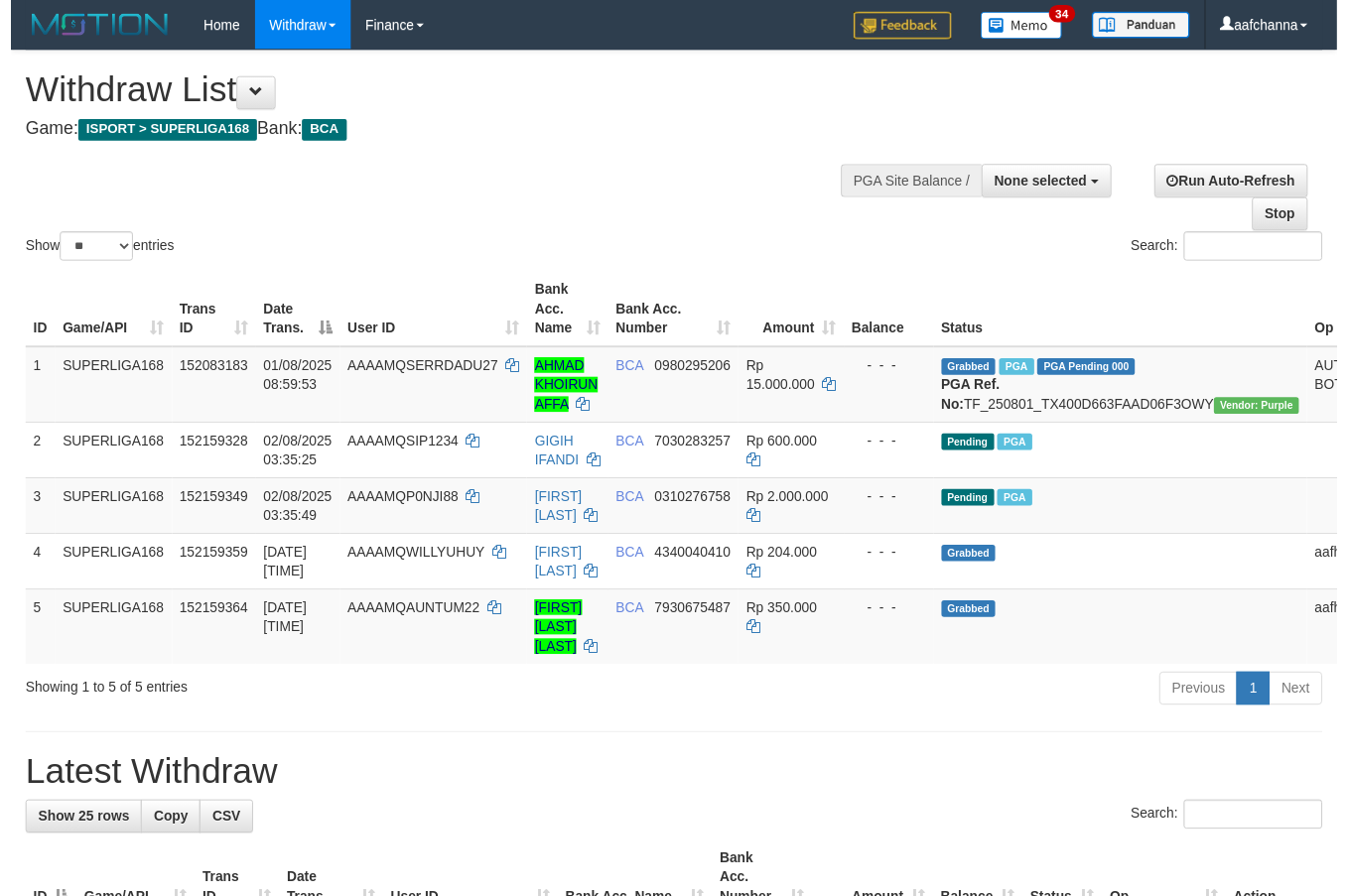 scroll, scrollTop: 63, scrollLeft: 0, axis: vertical 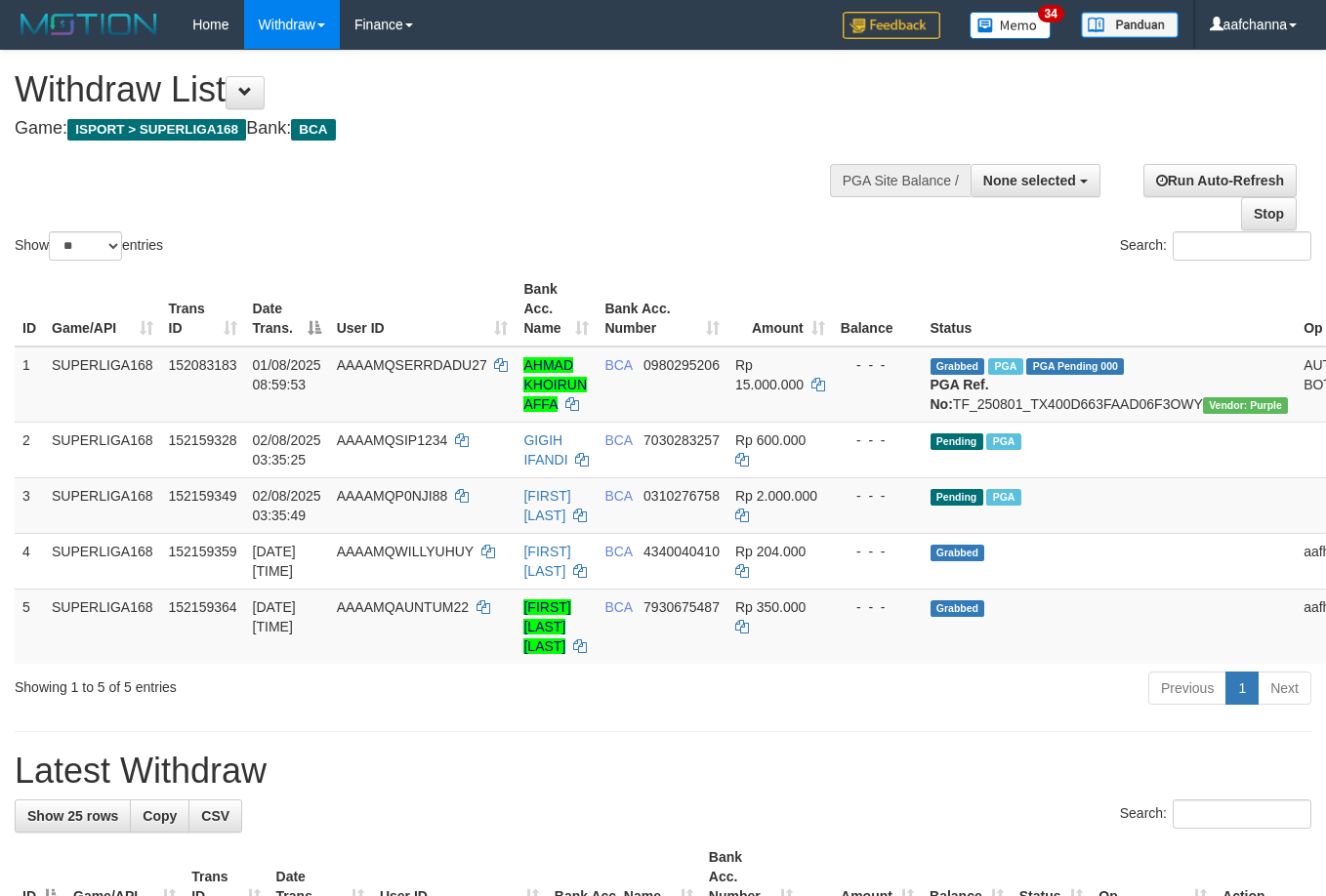 select 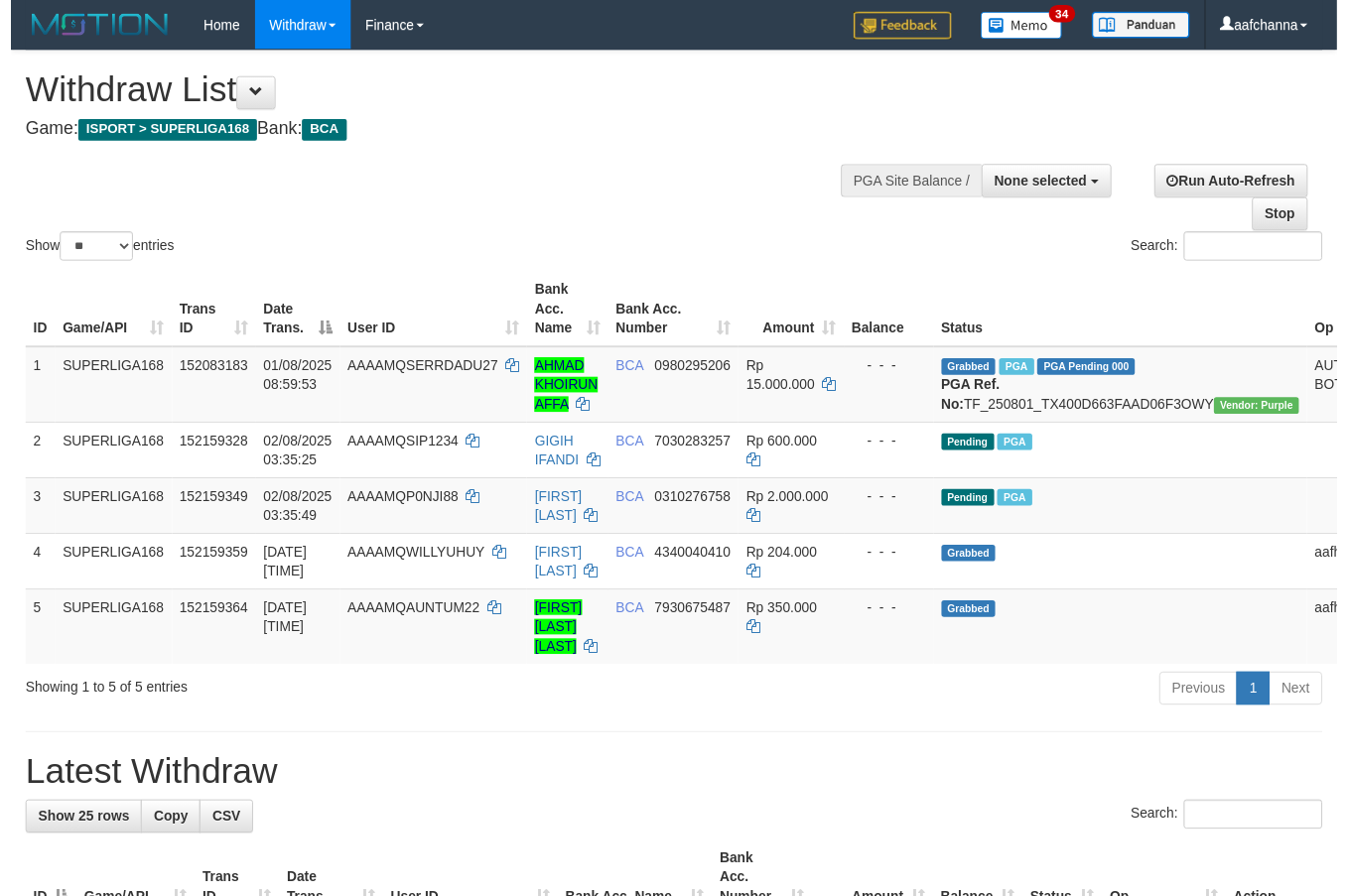 scroll, scrollTop: 63, scrollLeft: 0, axis: vertical 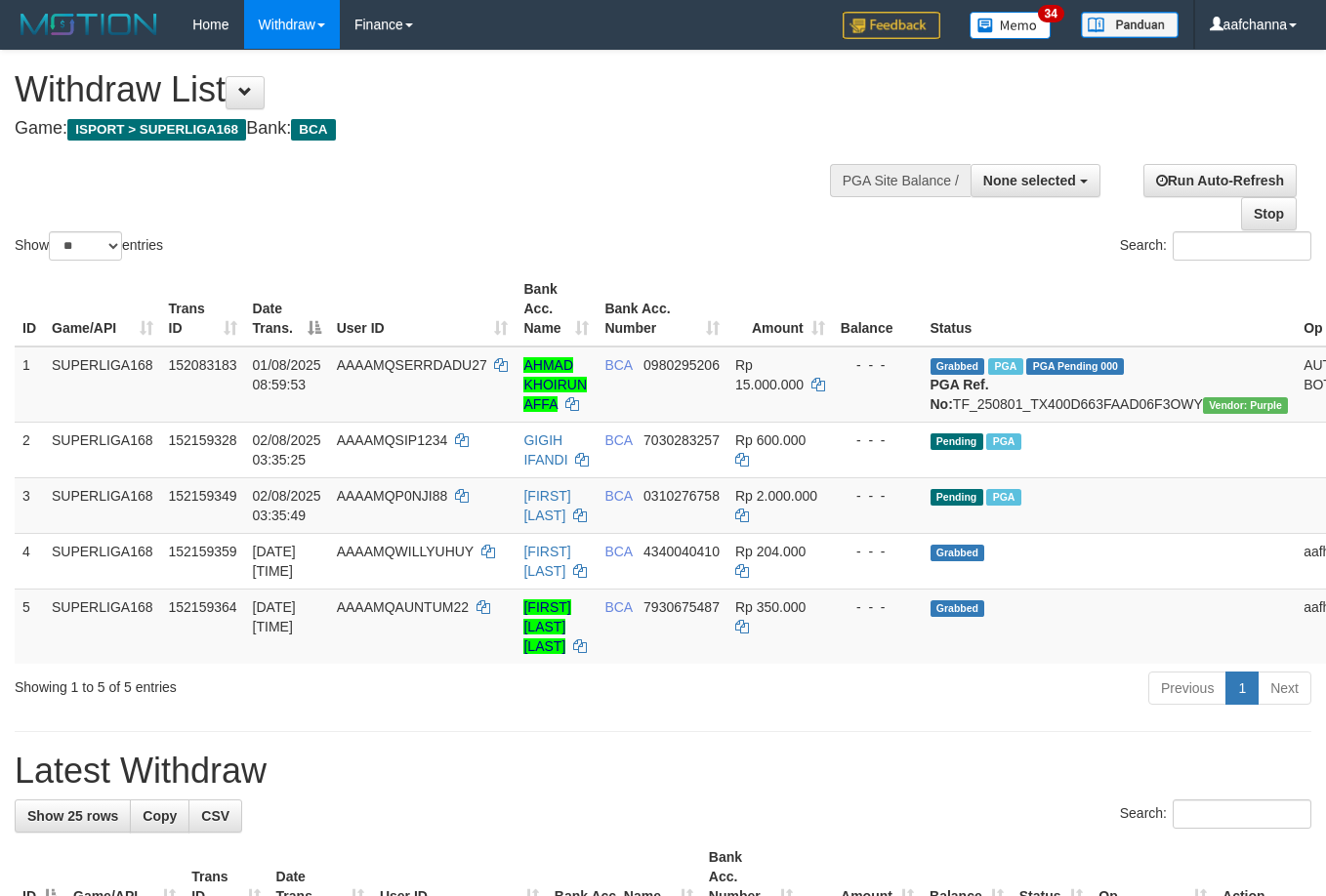 select 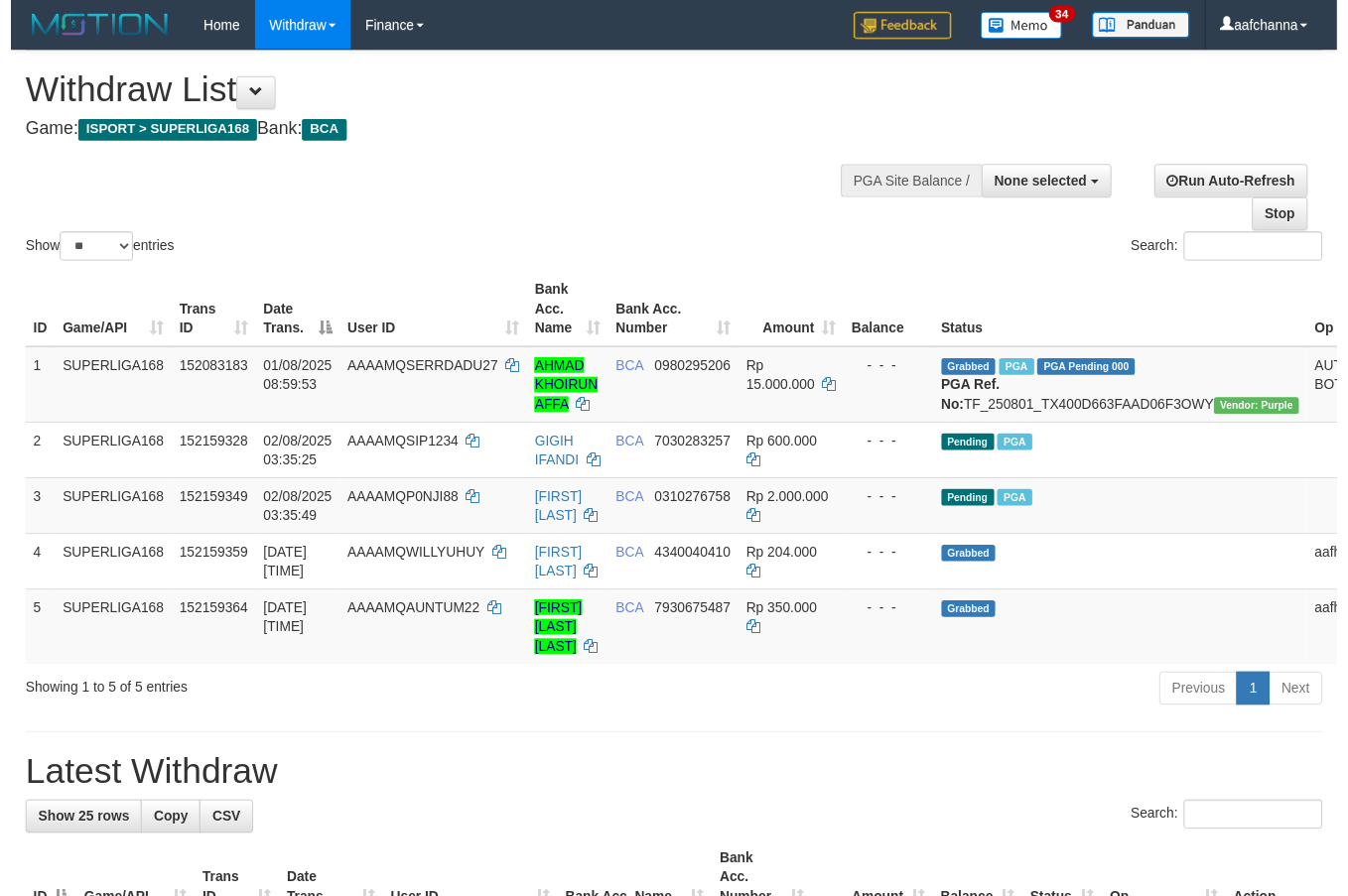 scroll, scrollTop: 63, scrollLeft: 0, axis: vertical 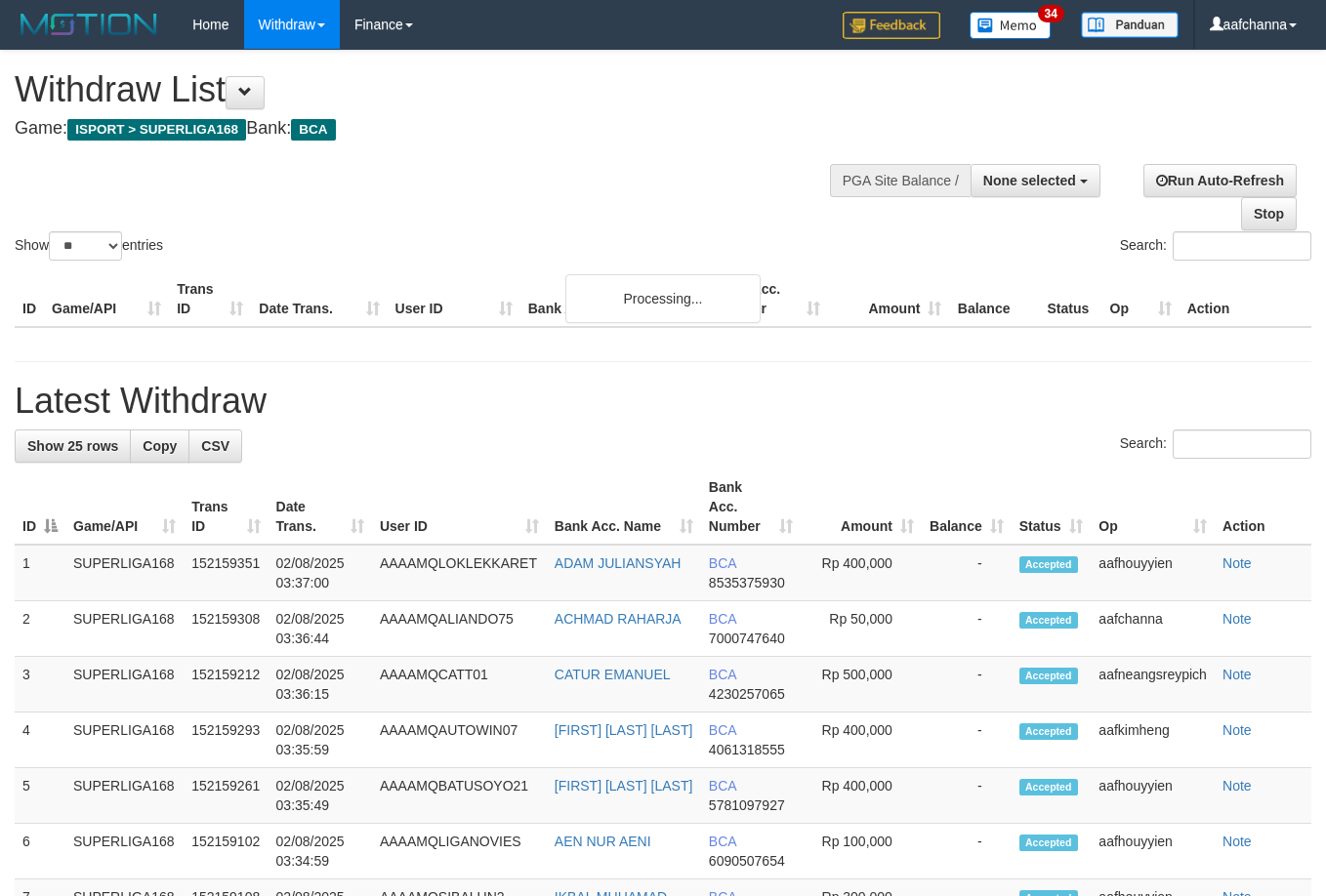 select 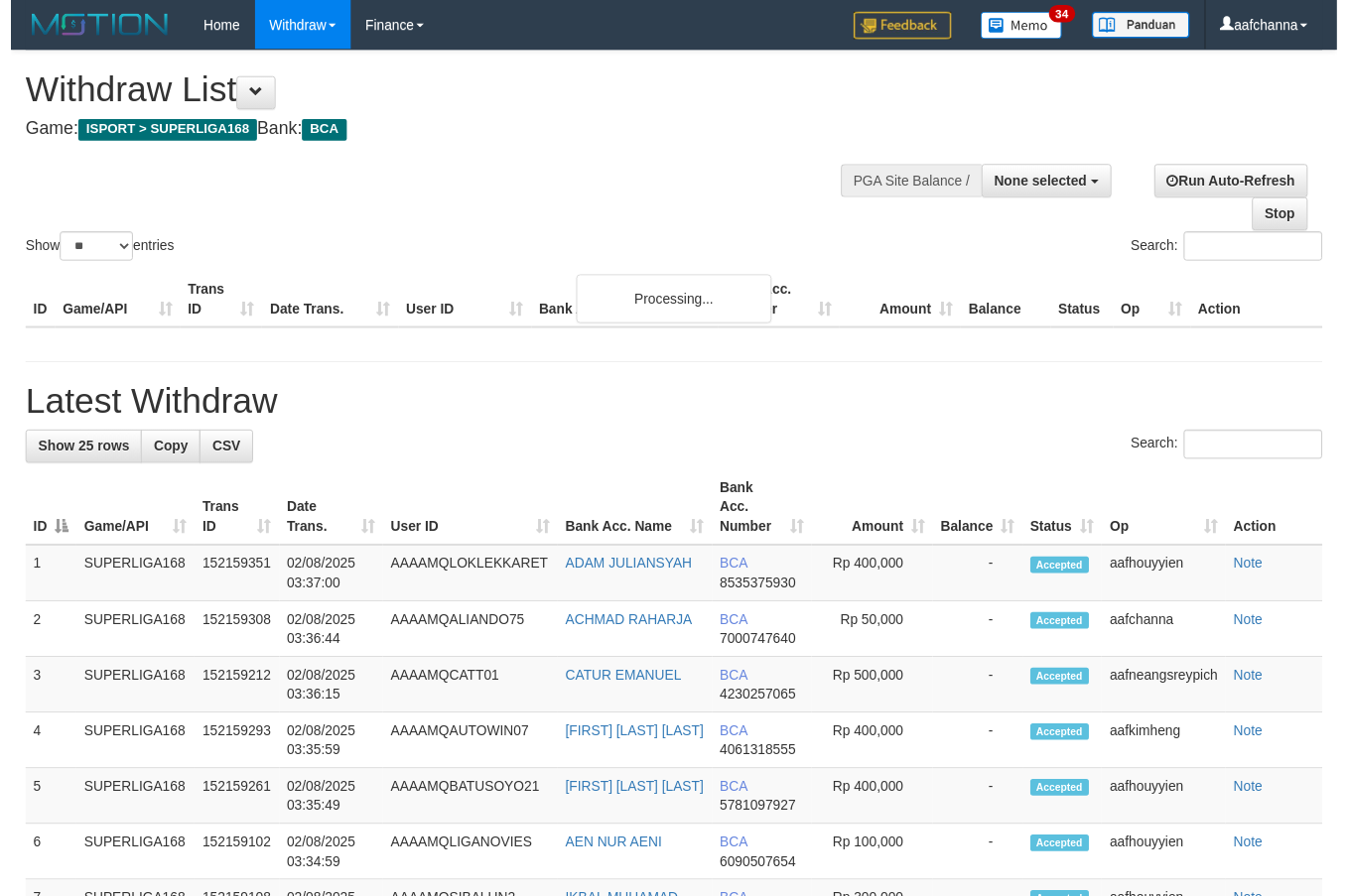 scroll, scrollTop: 63, scrollLeft: 0, axis: vertical 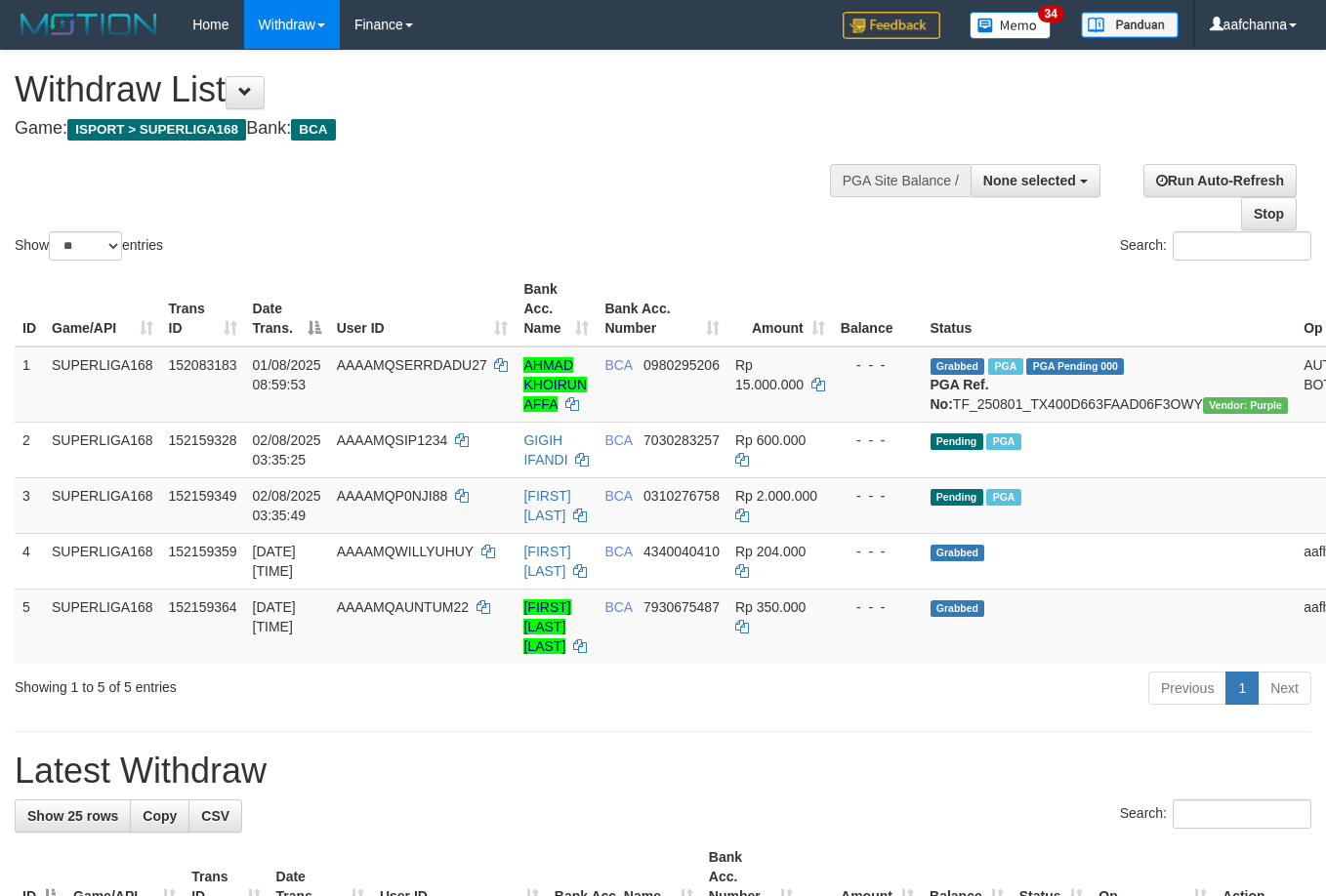 select 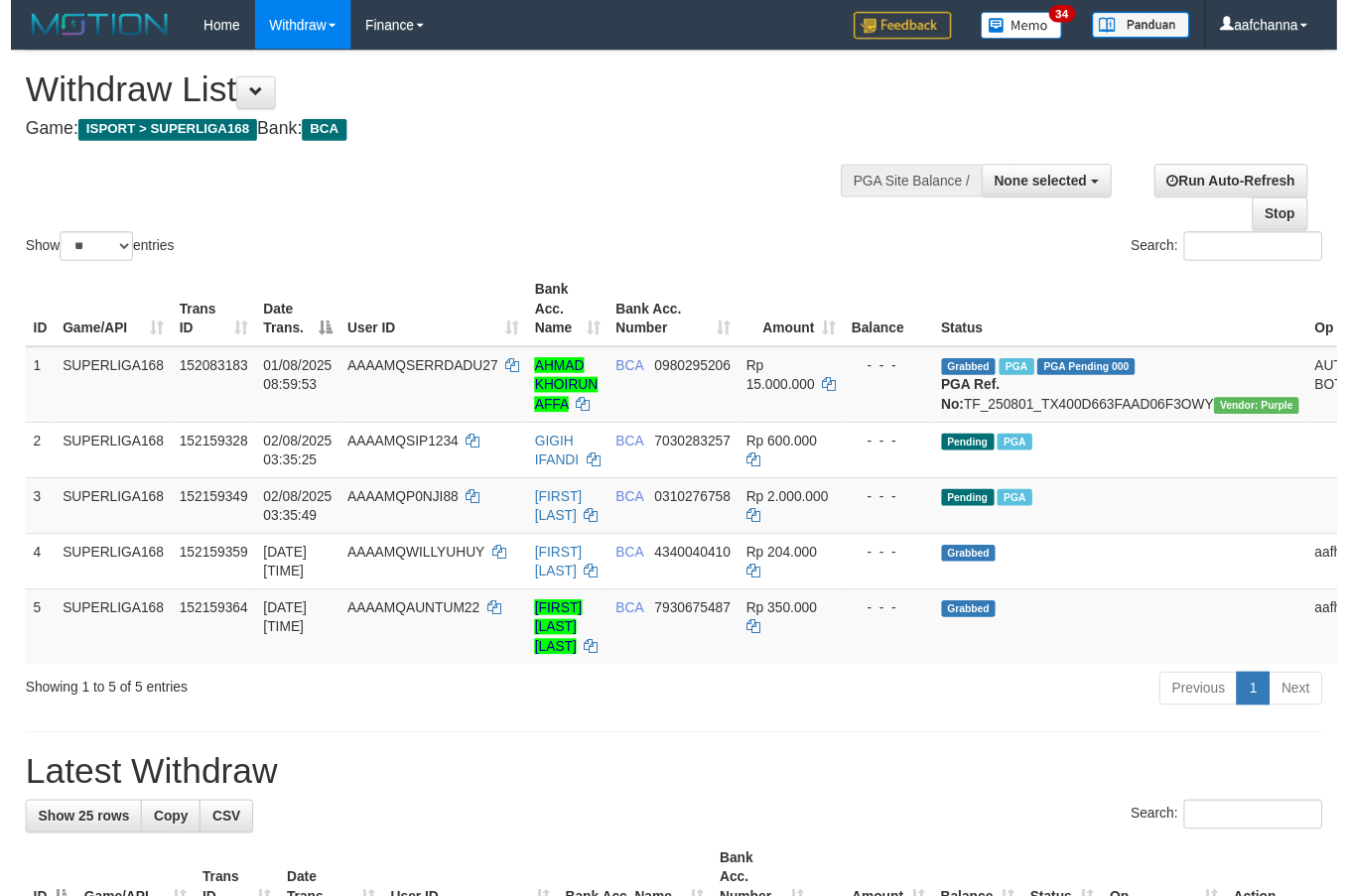 scroll, scrollTop: 63, scrollLeft: 0, axis: vertical 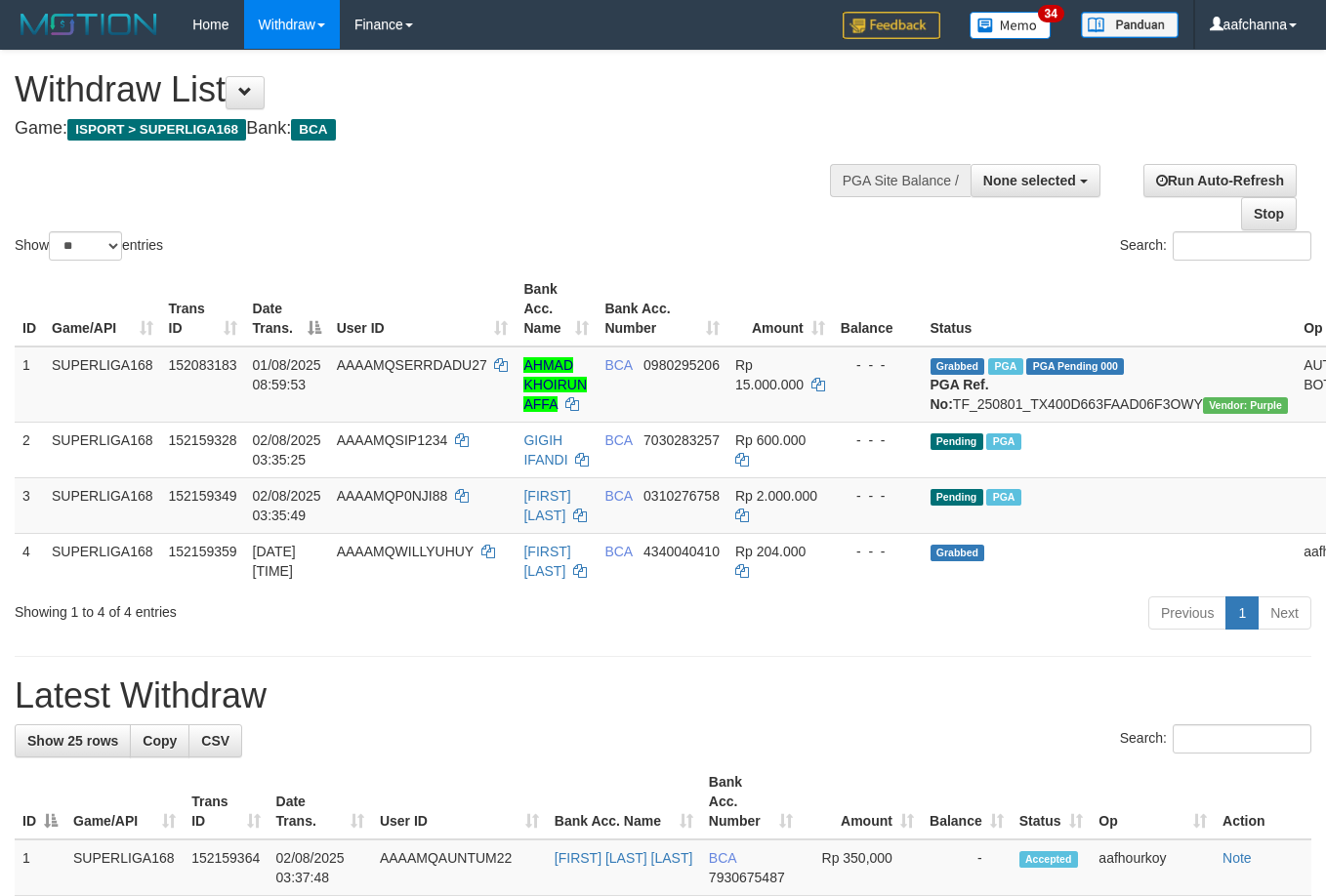 select 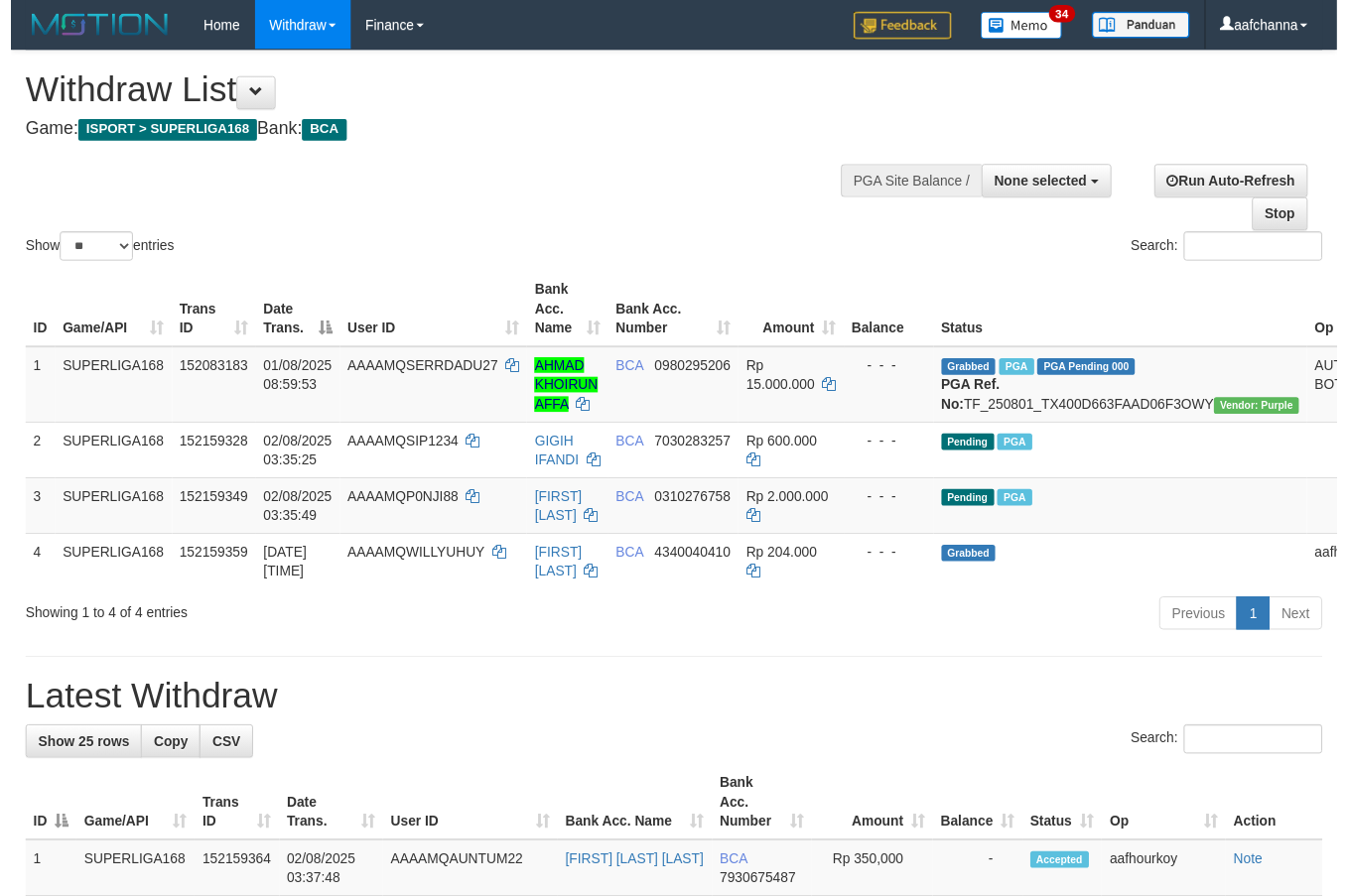 scroll, scrollTop: 63, scrollLeft: 0, axis: vertical 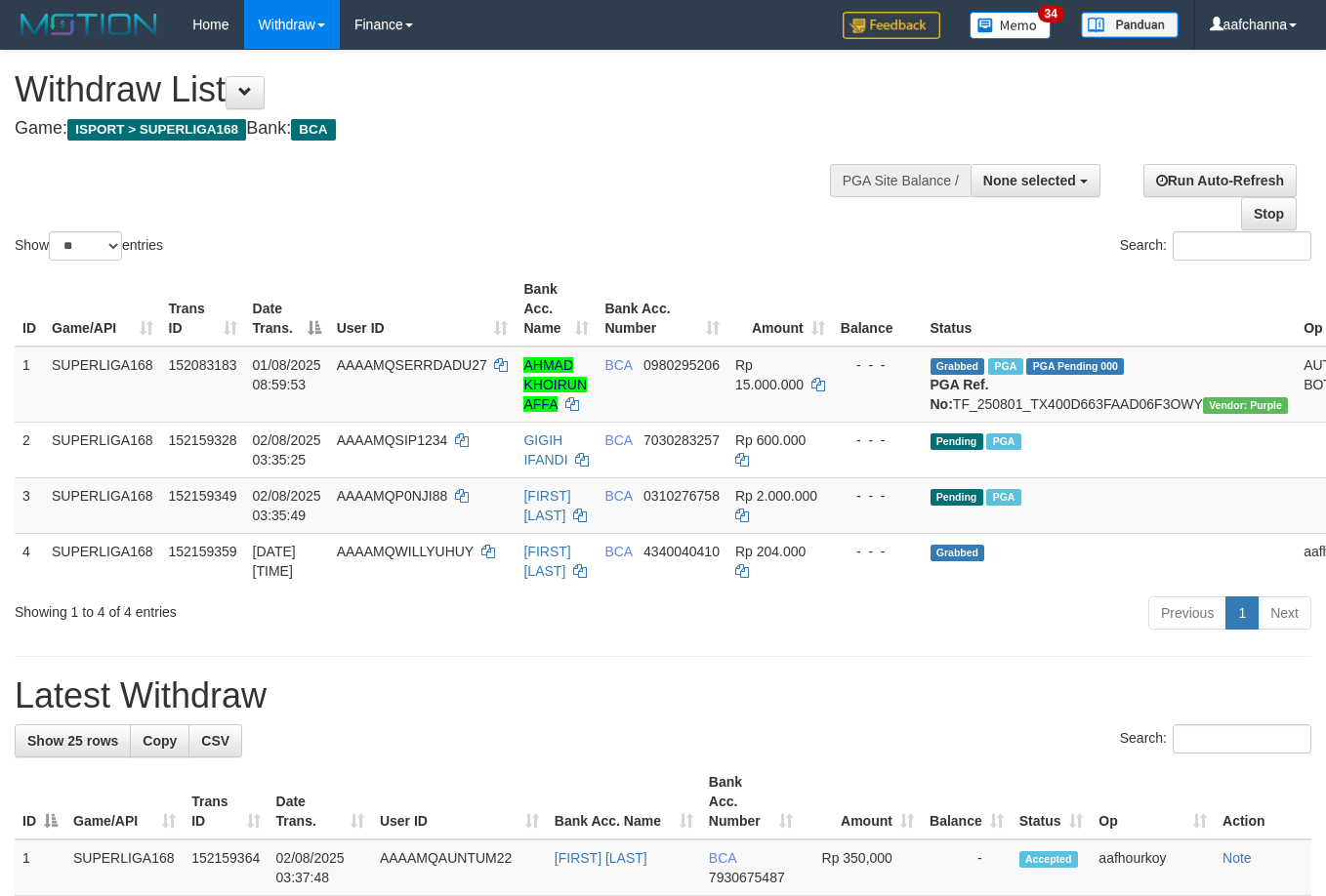 select 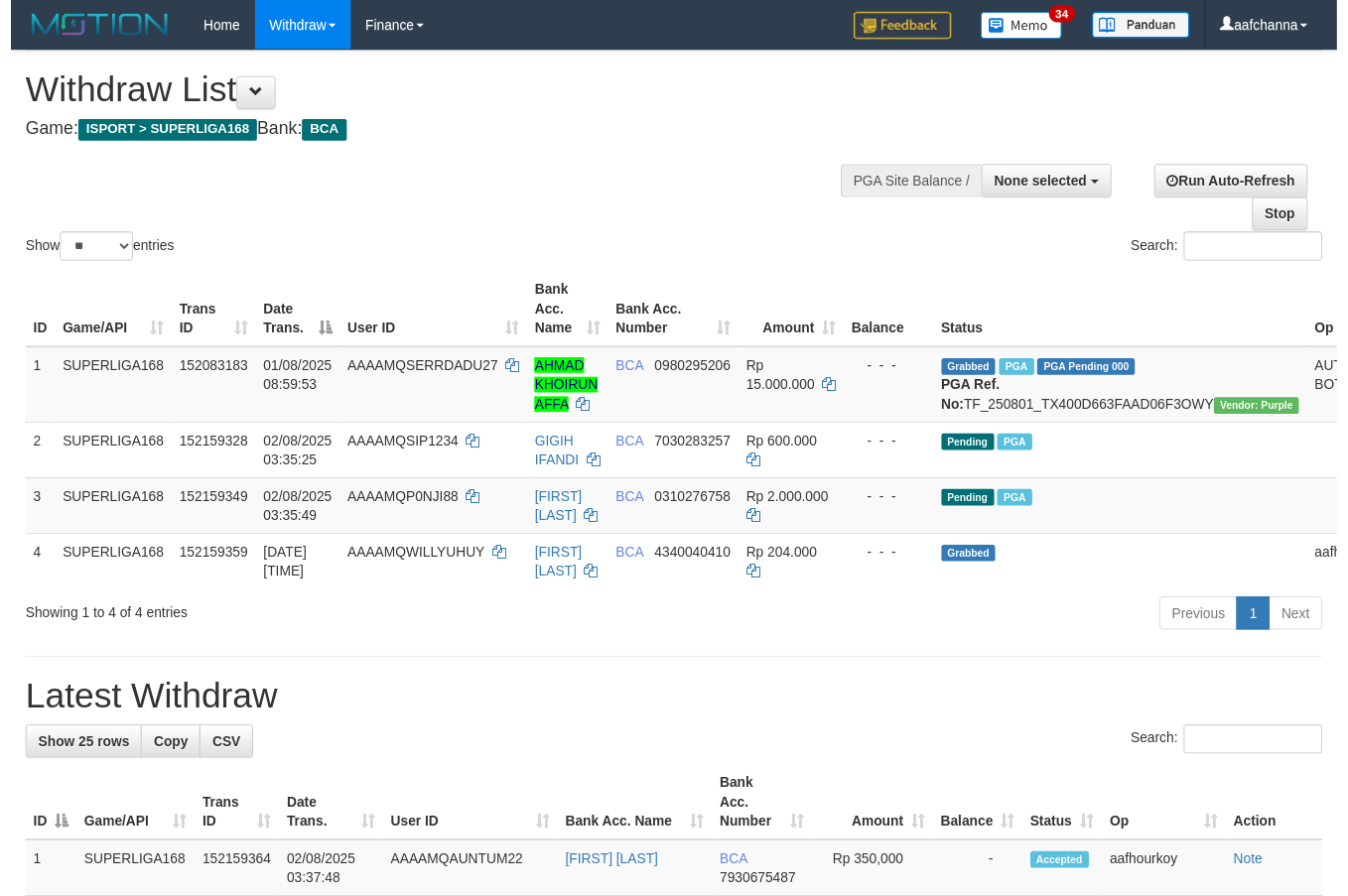 scroll, scrollTop: 63, scrollLeft: 0, axis: vertical 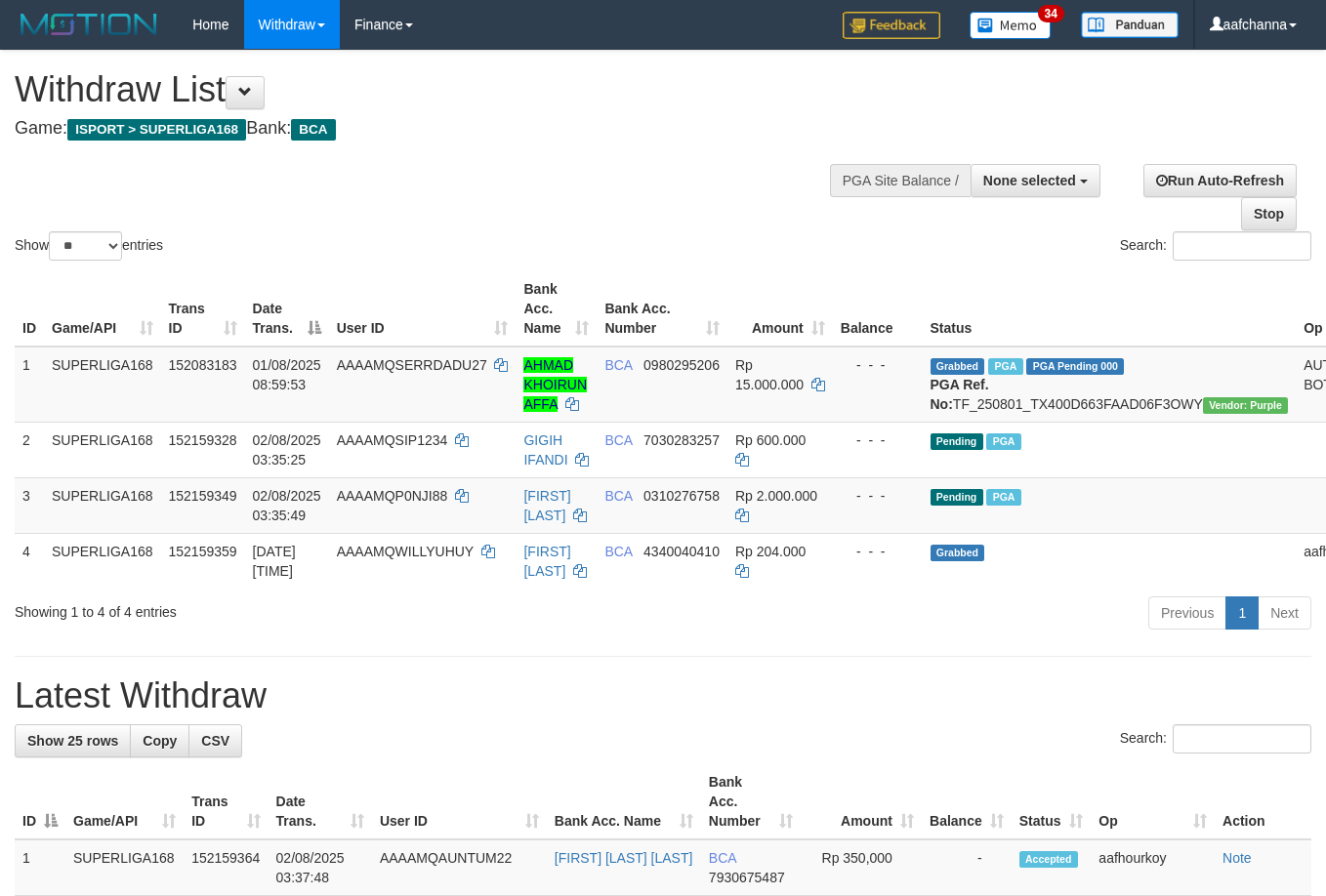 select 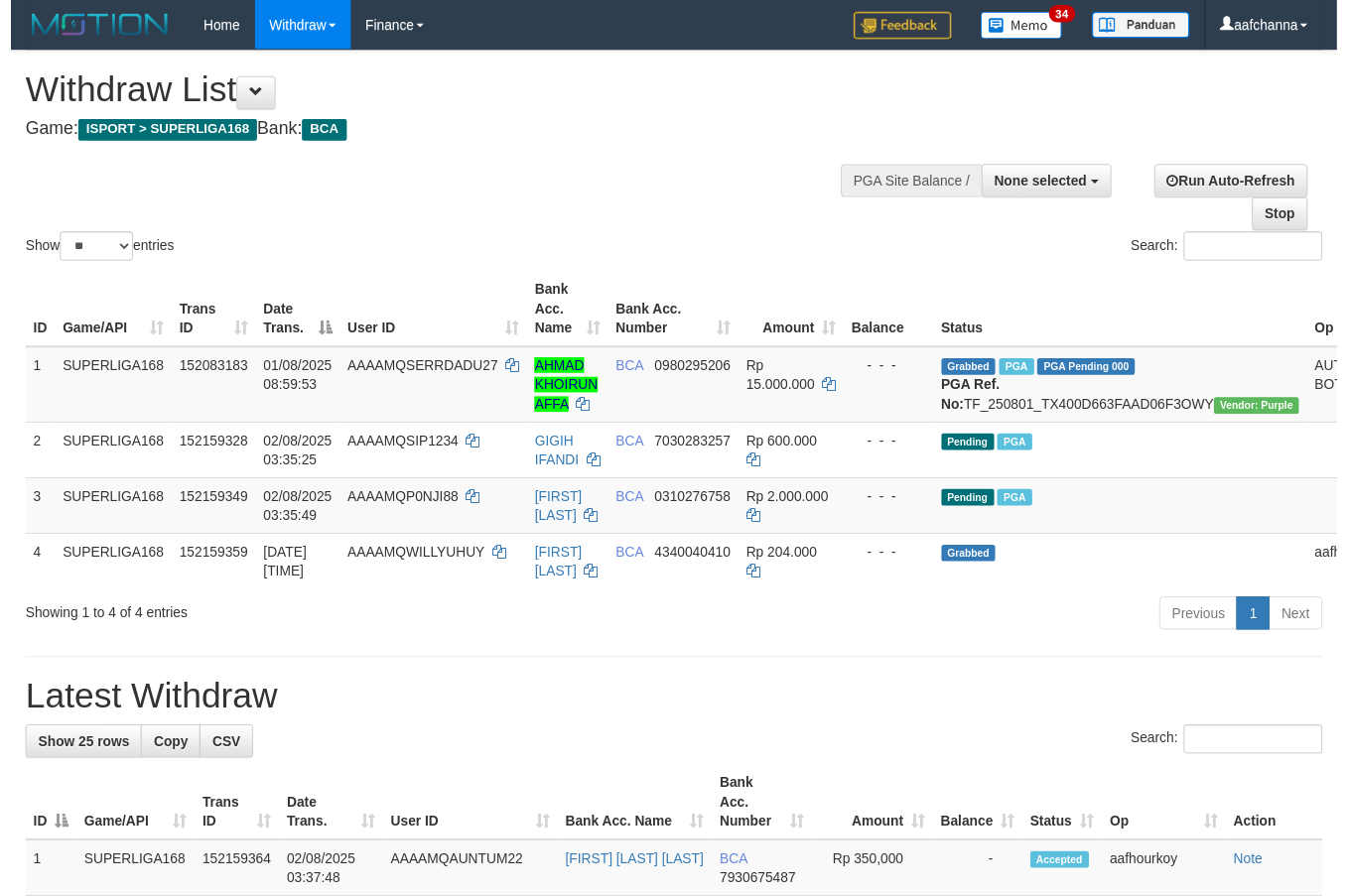 scroll, scrollTop: 63, scrollLeft: 0, axis: vertical 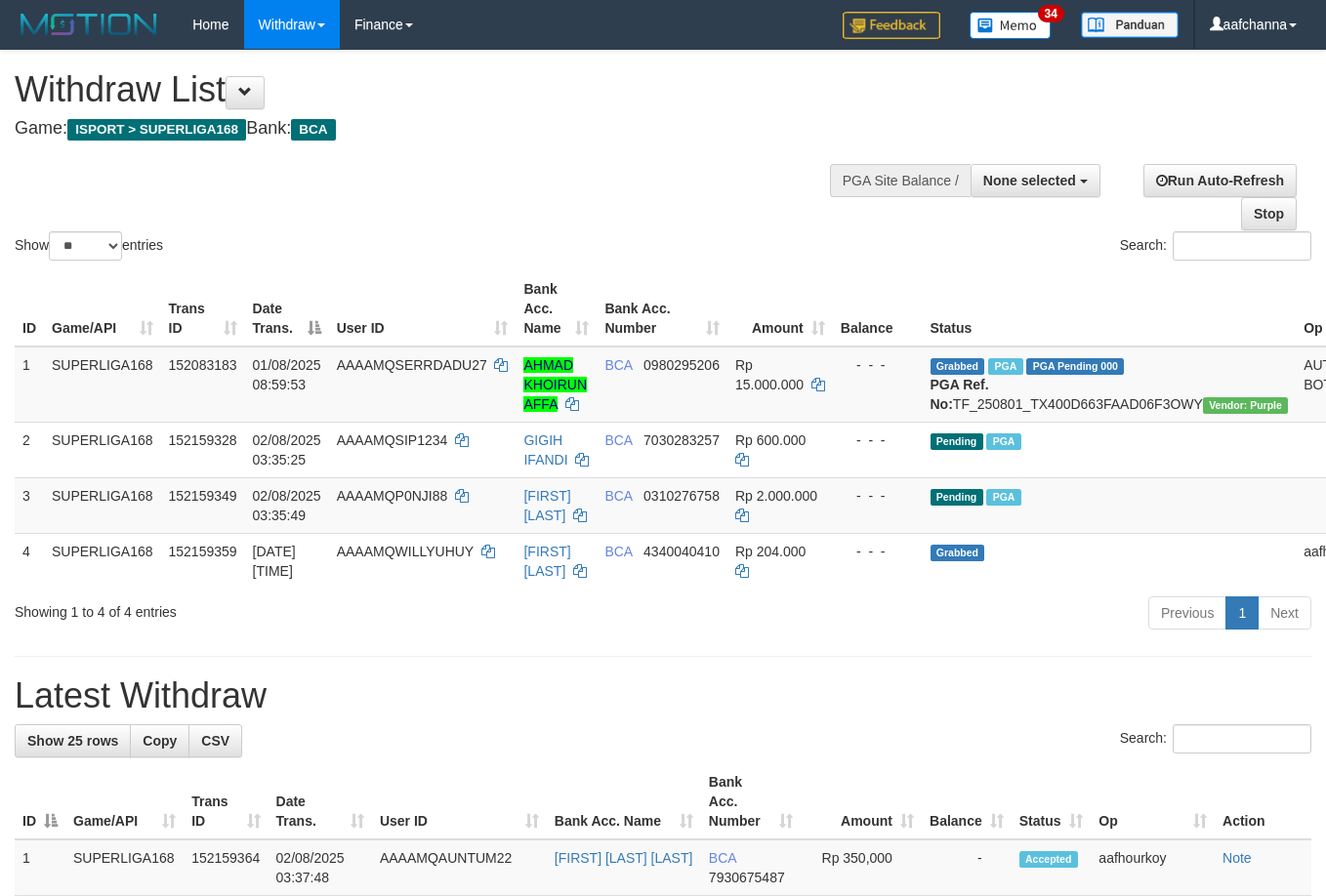 select 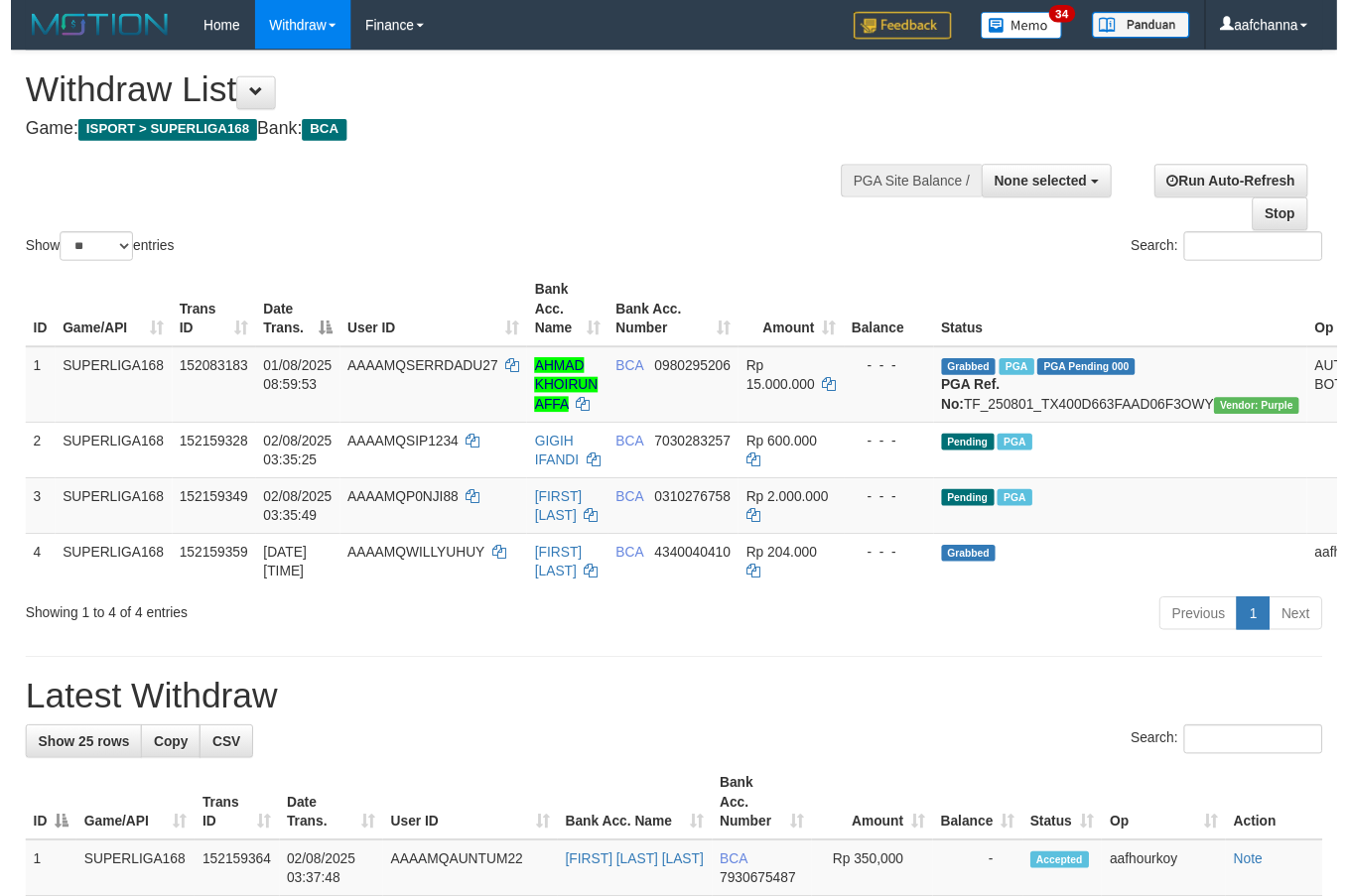 scroll, scrollTop: 63, scrollLeft: 0, axis: vertical 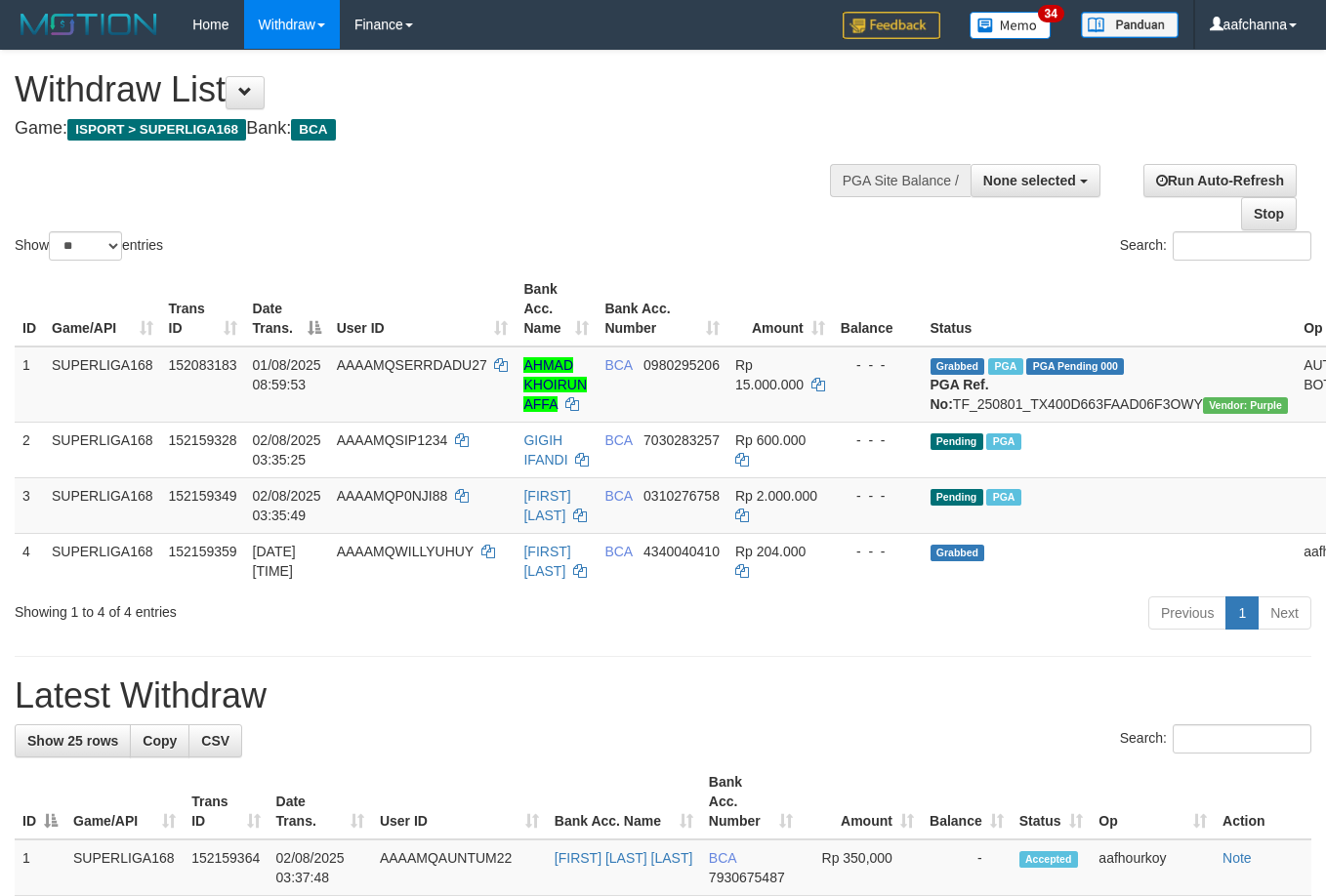 select 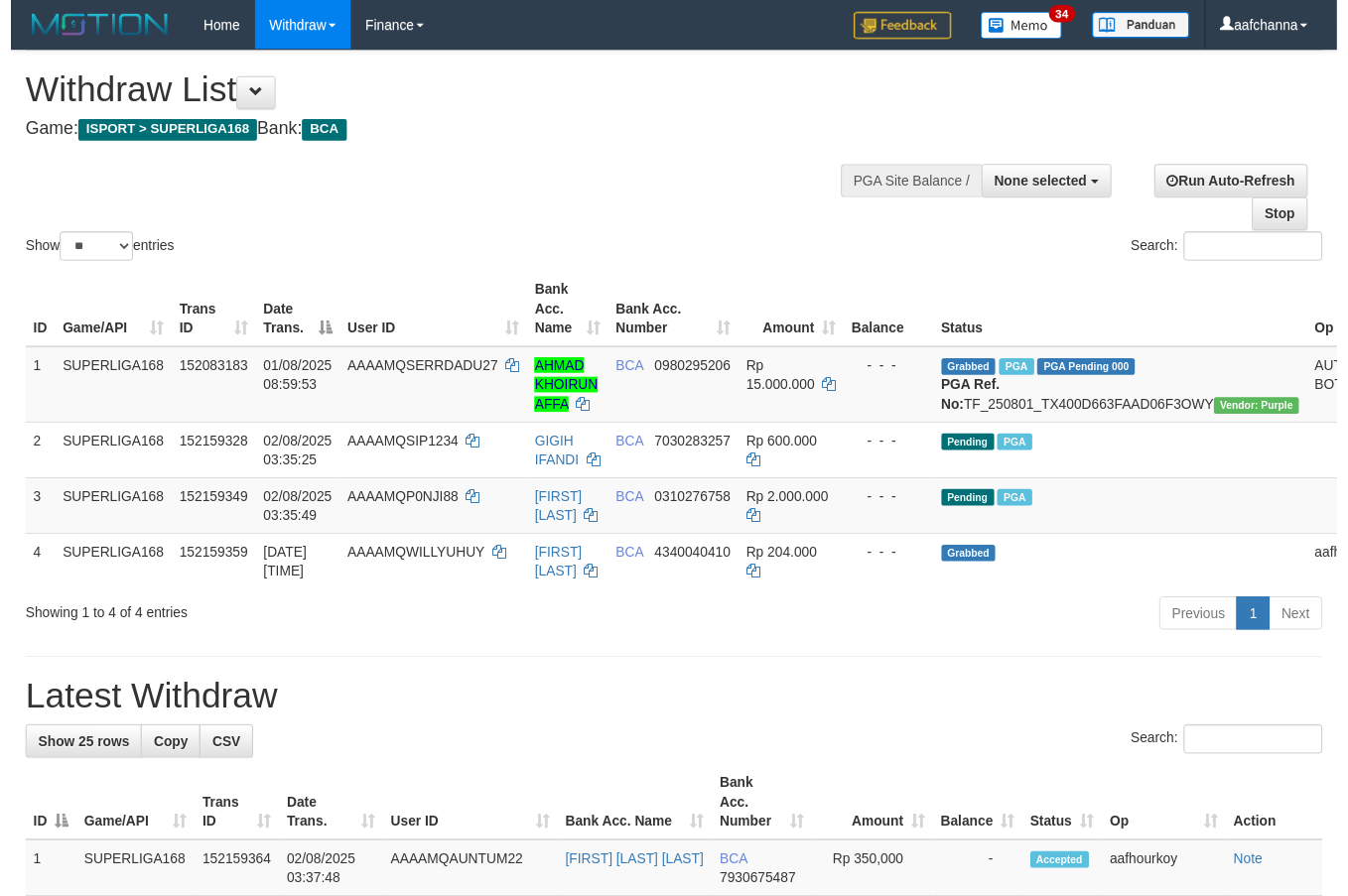 scroll, scrollTop: 63, scrollLeft: 0, axis: vertical 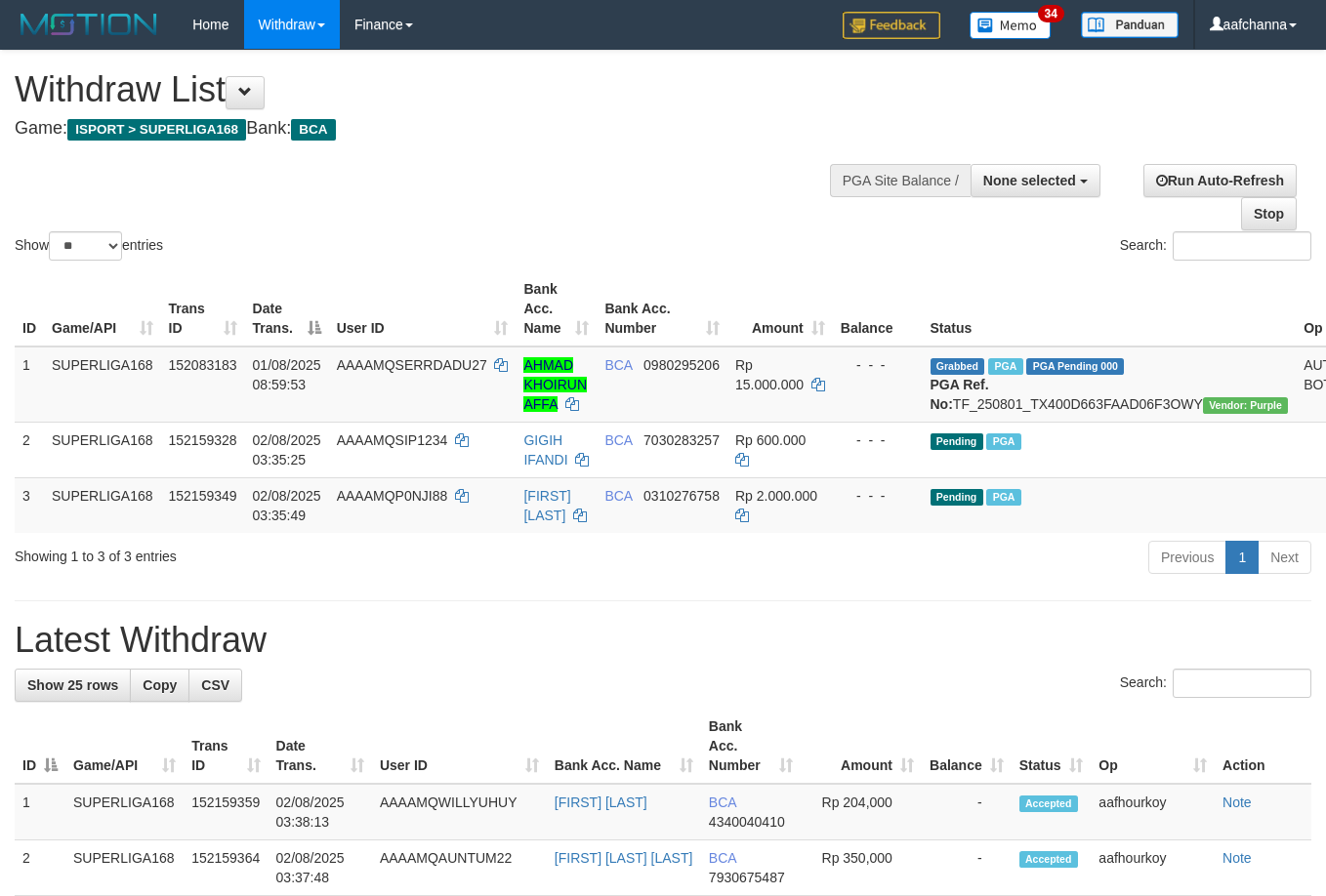 select 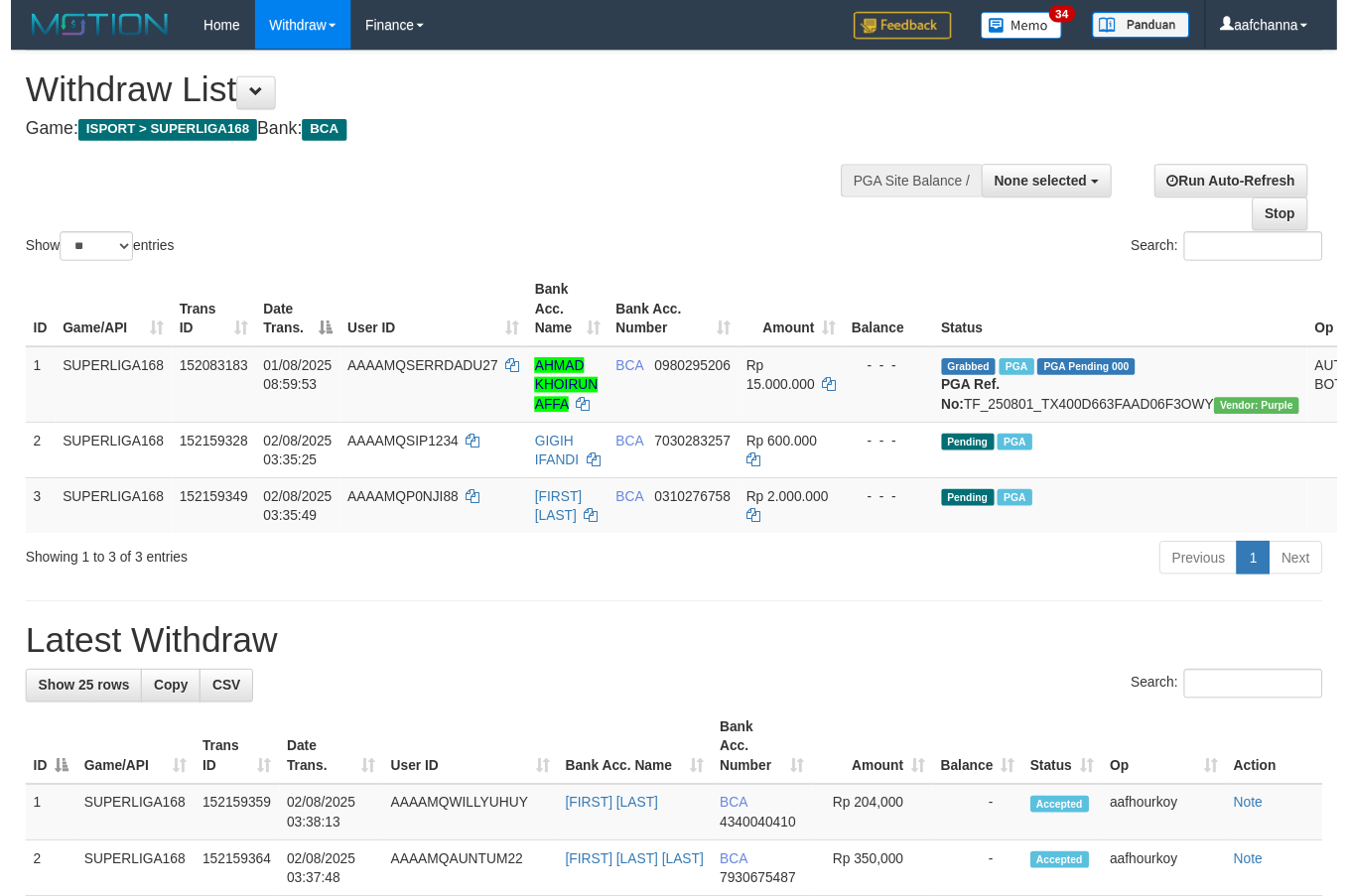 scroll, scrollTop: 63, scrollLeft: 0, axis: vertical 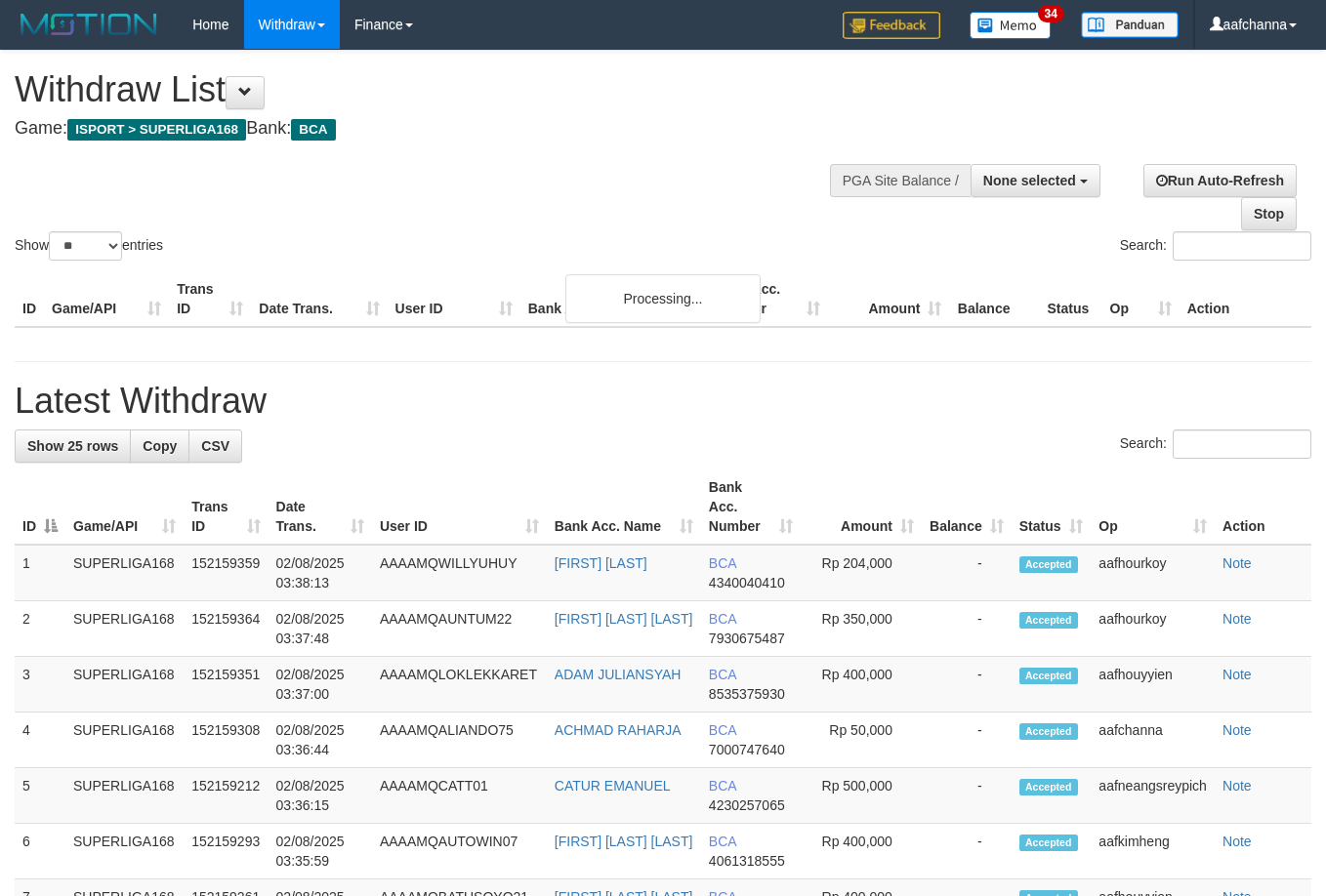 select 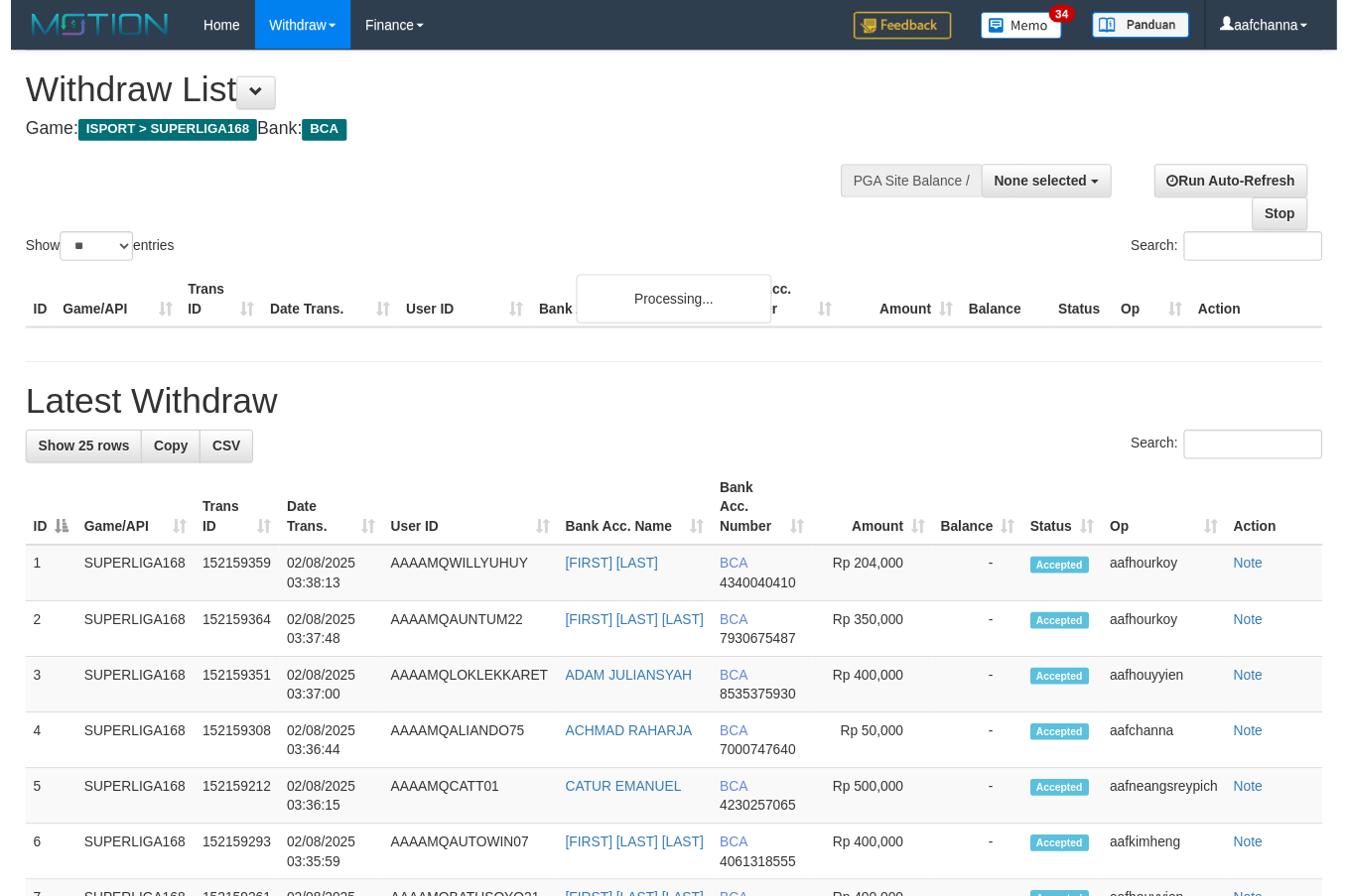 scroll, scrollTop: 63, scrollLeft: 0, axis: vertical 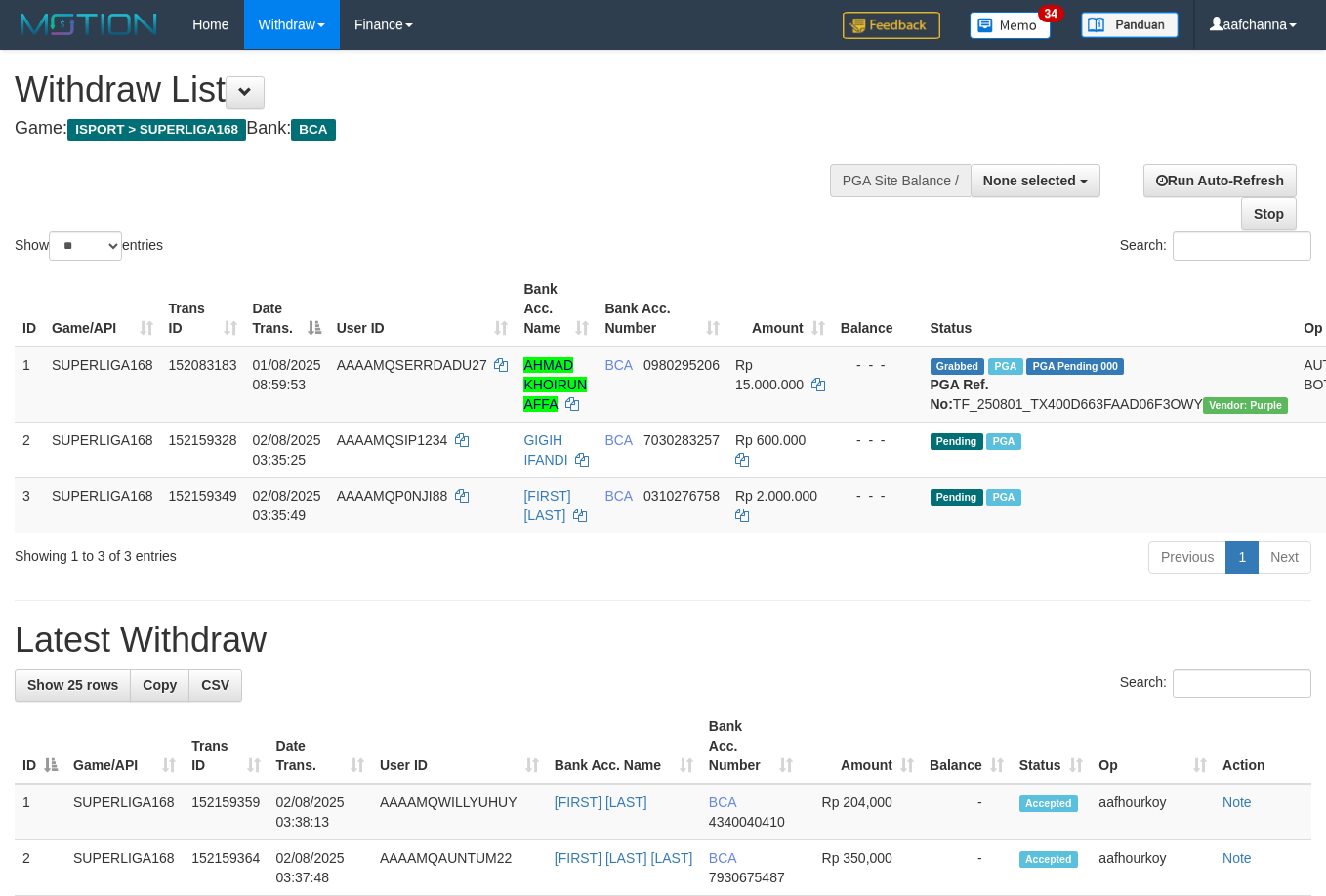 select 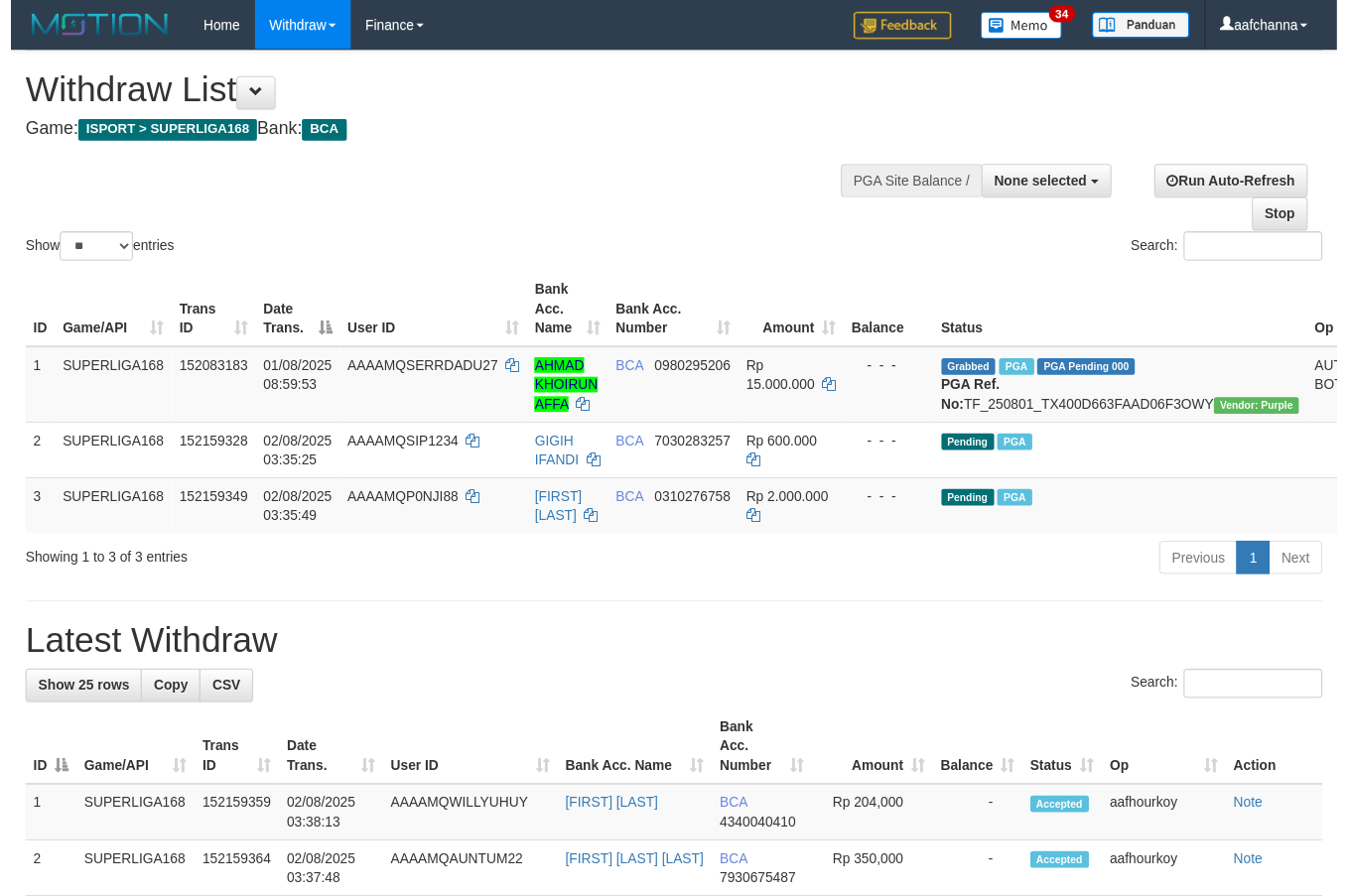 scroll, scrollTop: 63, scrollLeft: 0, axis: vertical 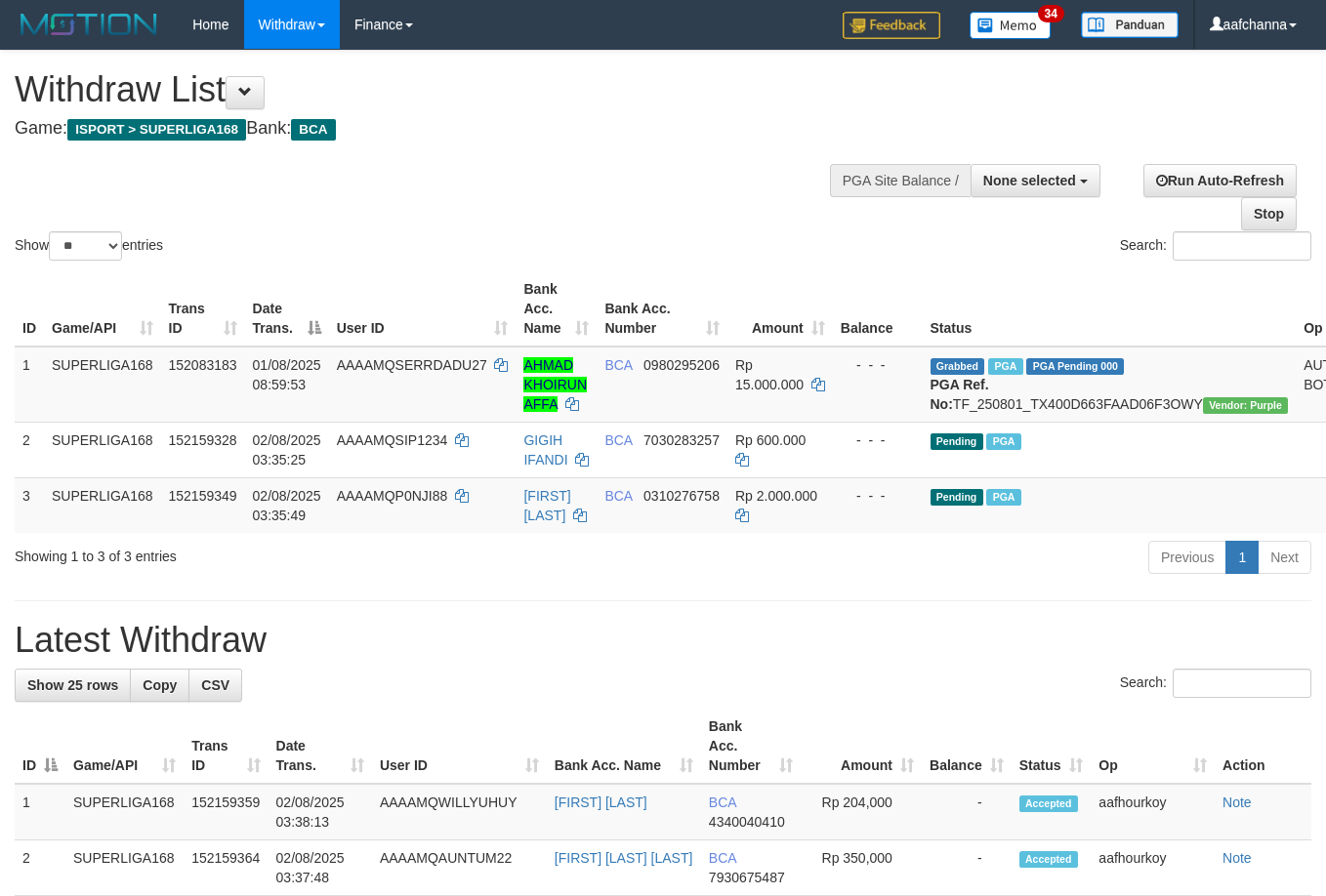 select 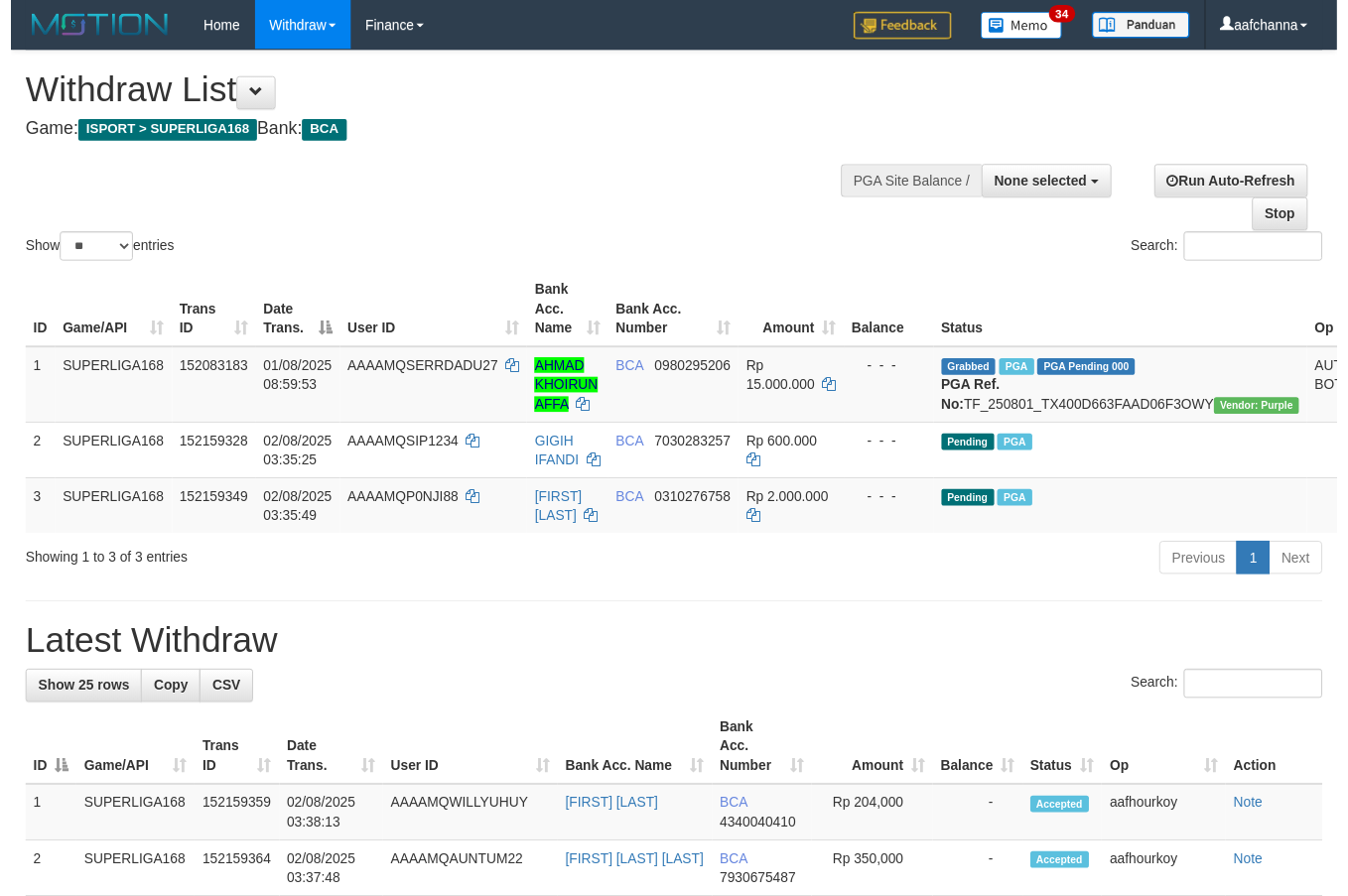 scroll, scrollTop: 63, scrollLeft: 0, axis: vertical 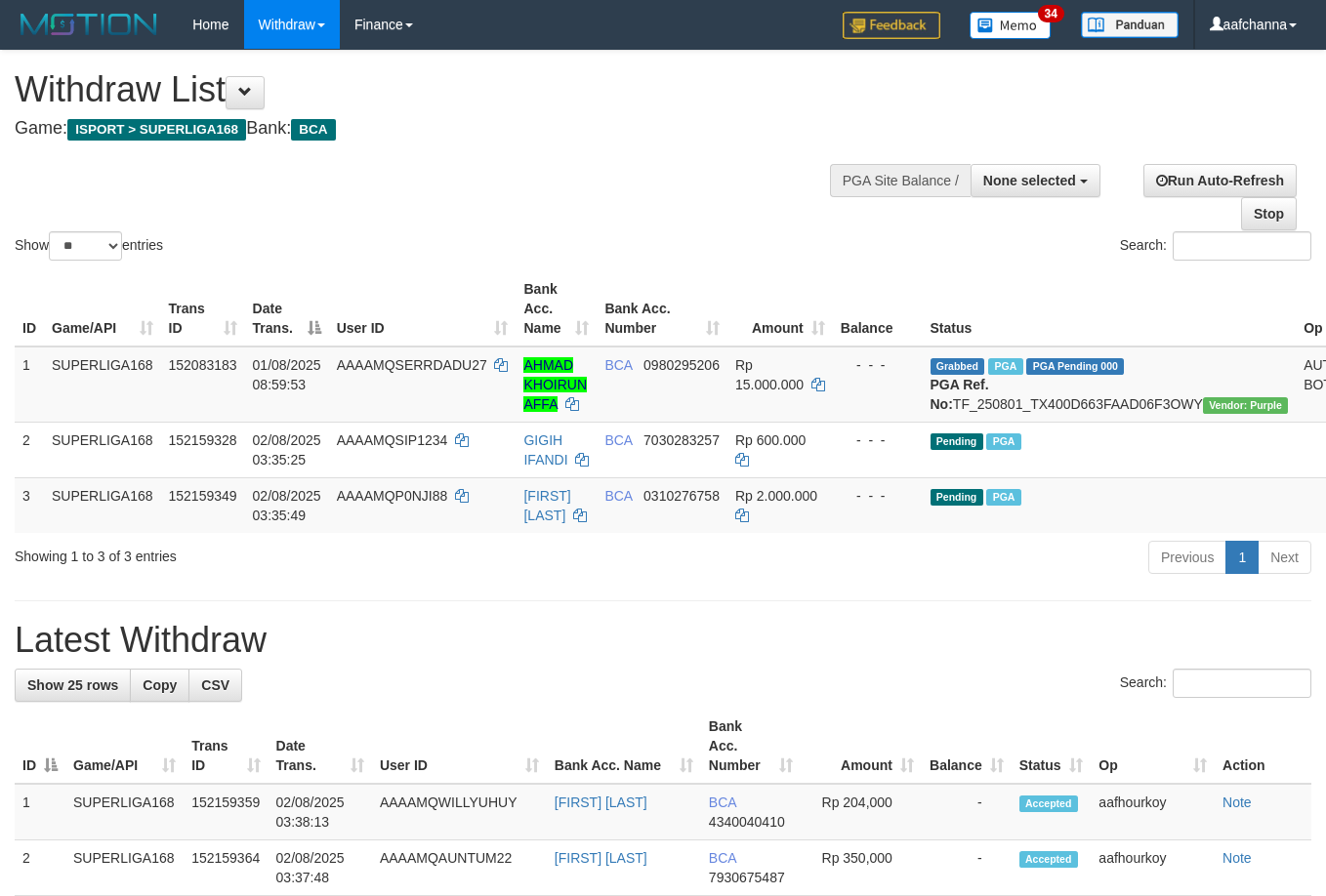select 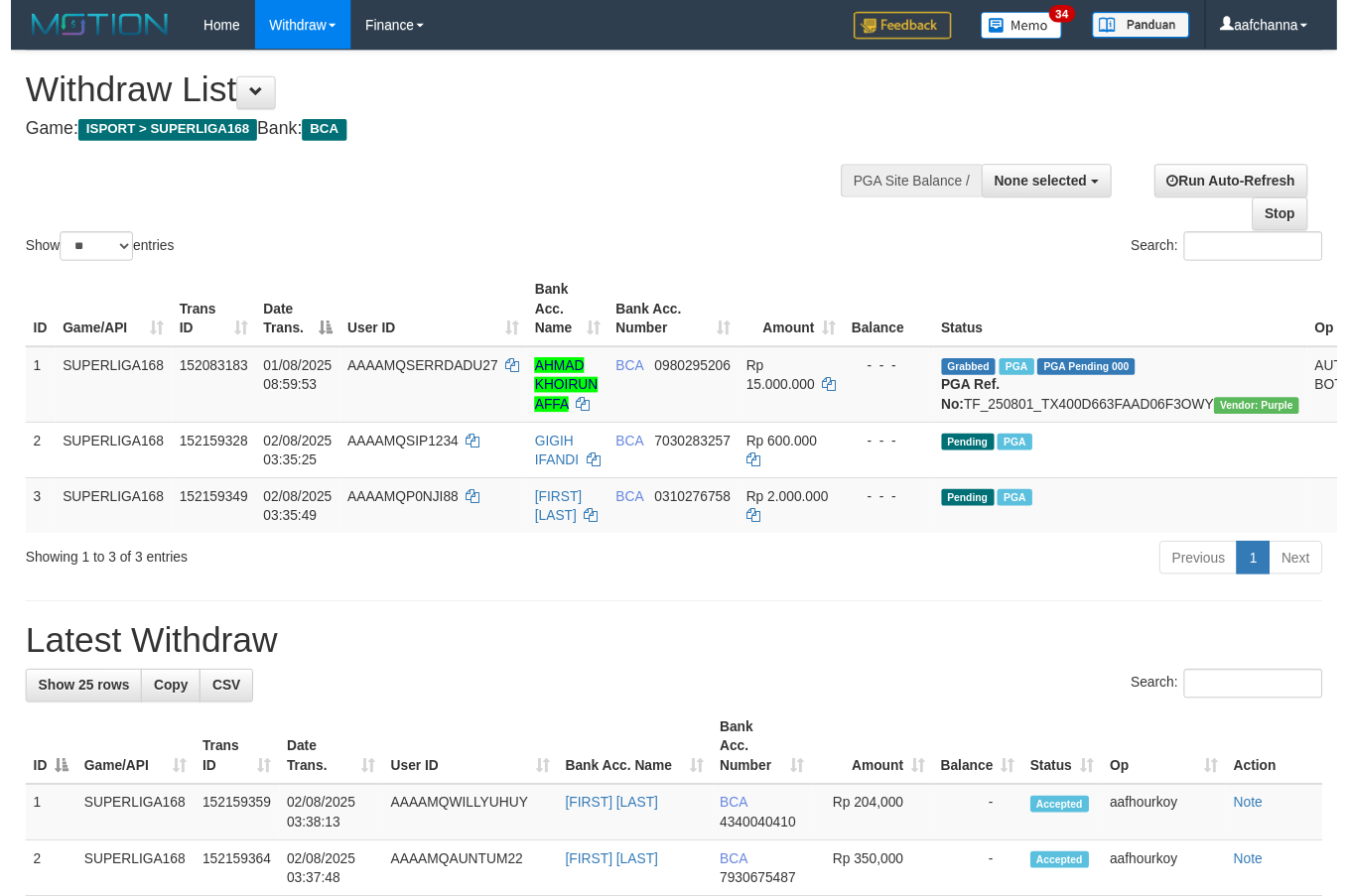 scroll, scrollTop: 63, scrollLeft: 0, axis: vertical 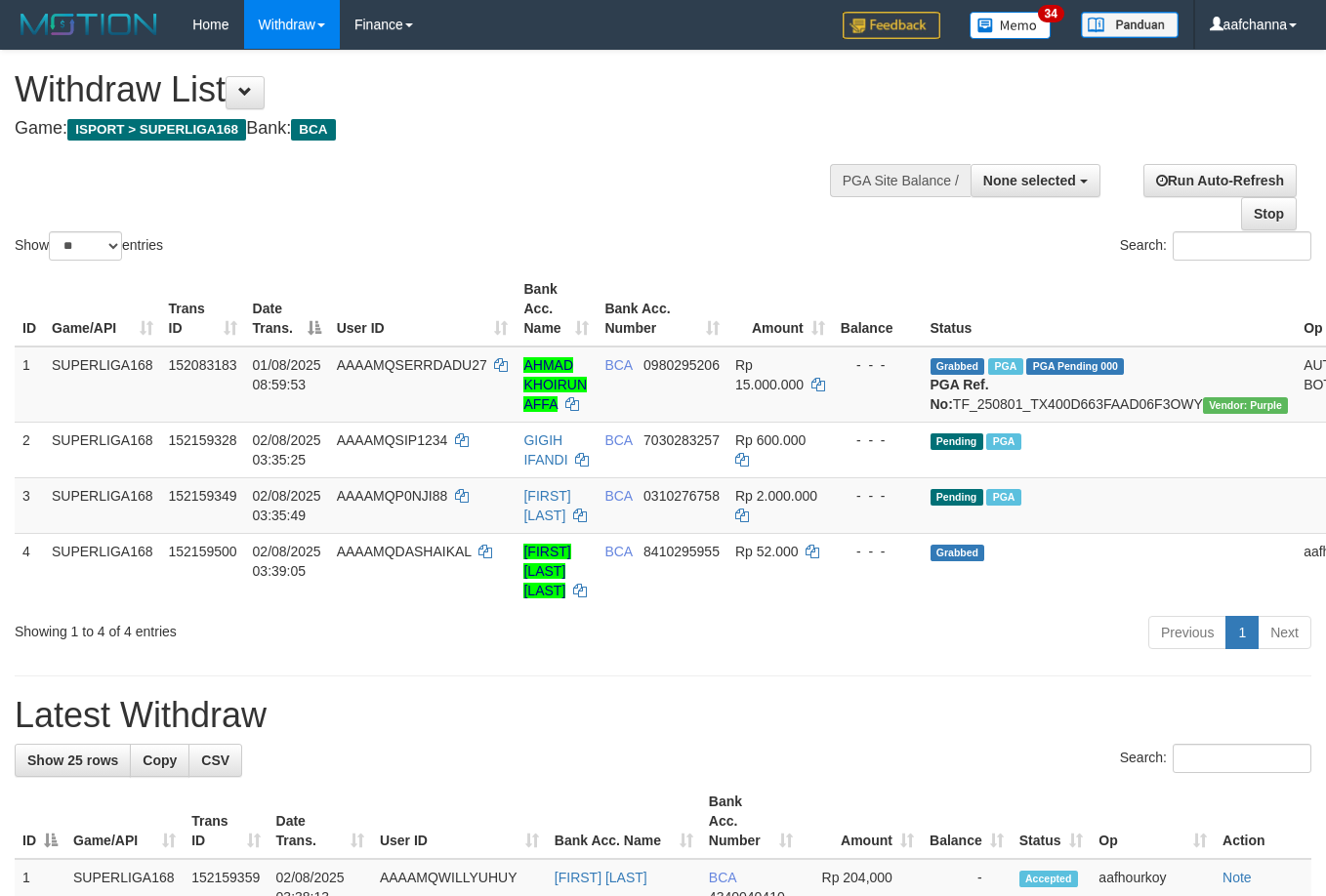 select 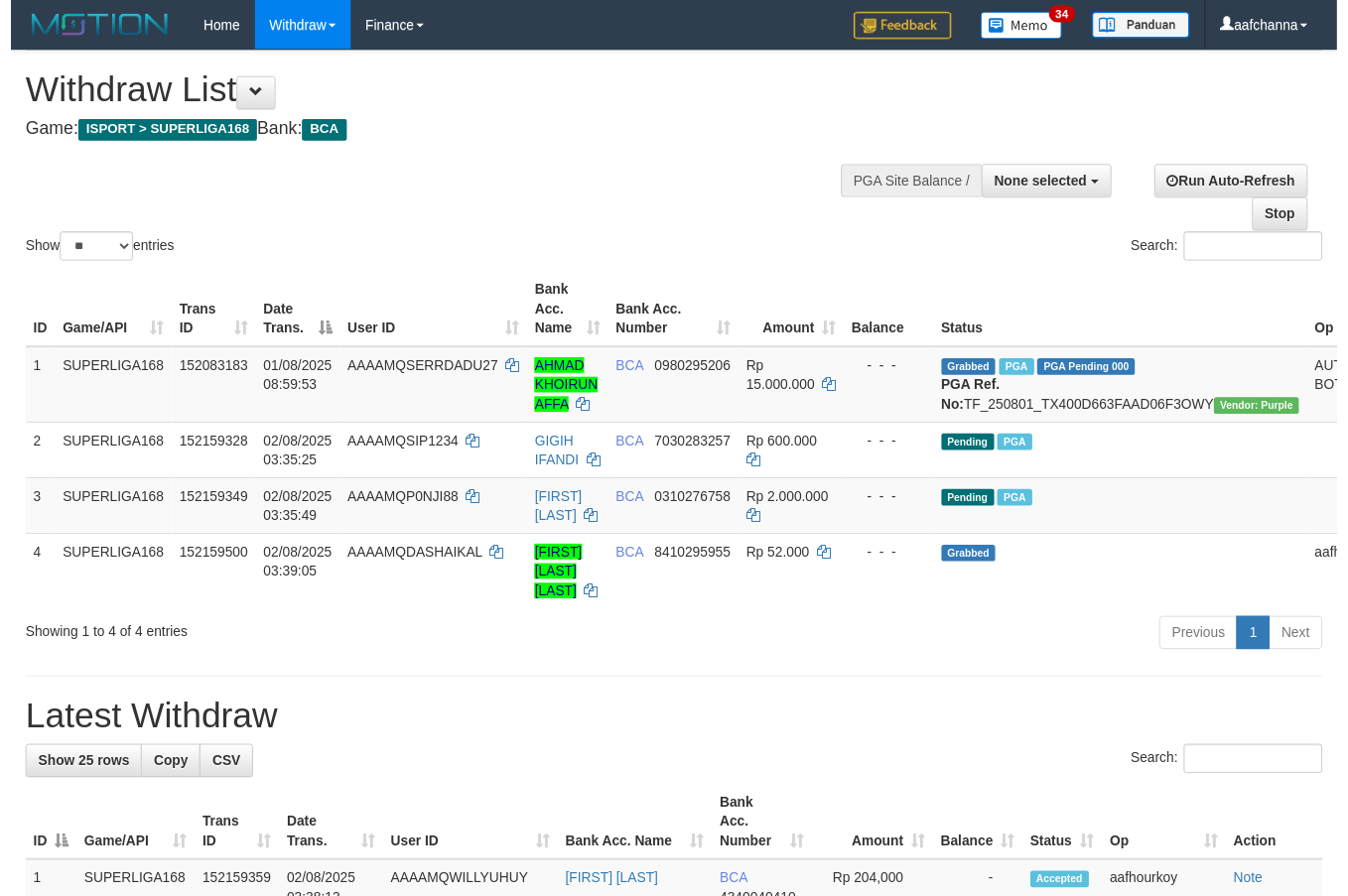 scroll, scrollTop: 63, scrollLeft: 0, axis: vertical 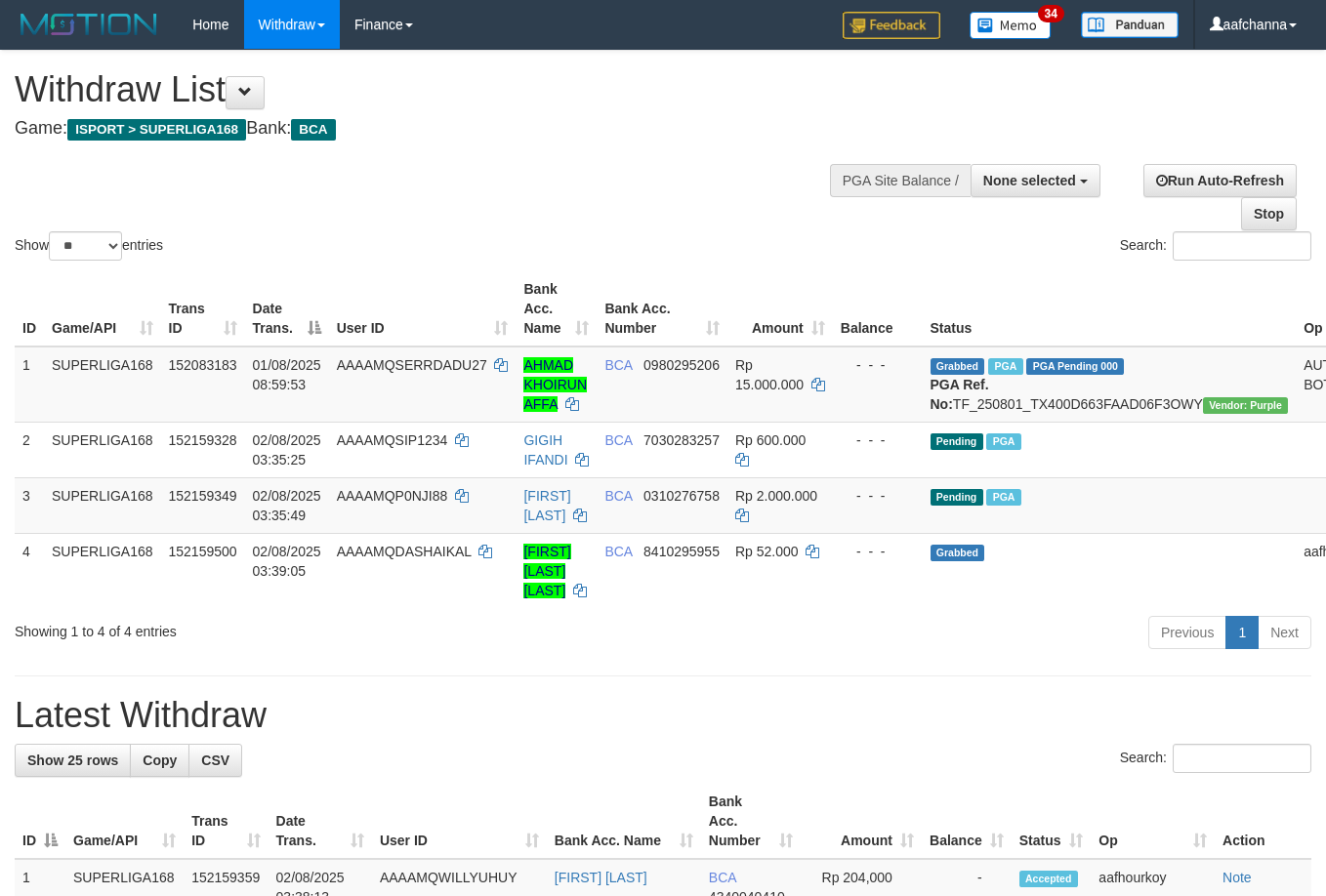 select 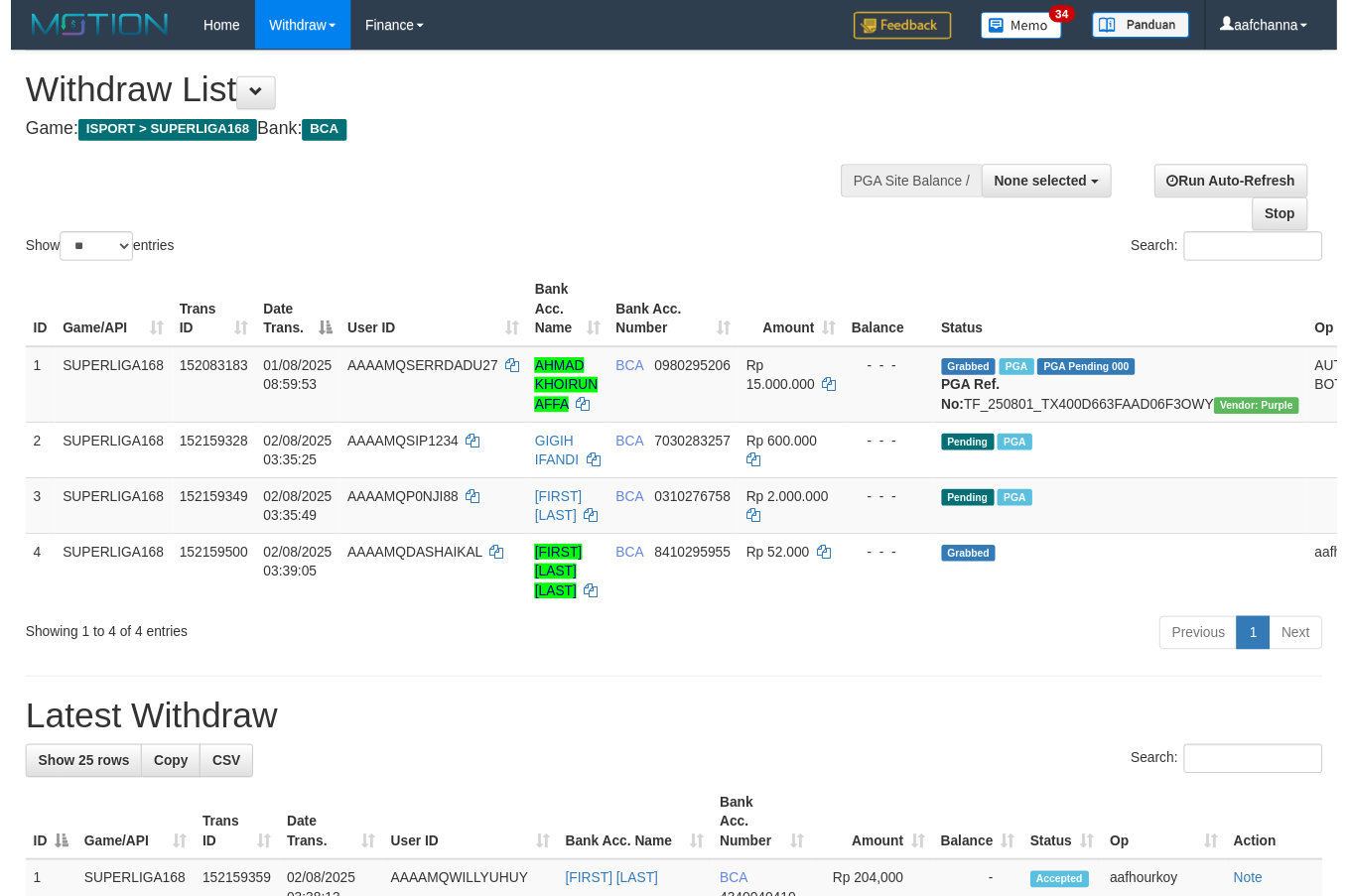 scroll, scrollTop: 63, scrollLeft: 0, axis: vertical 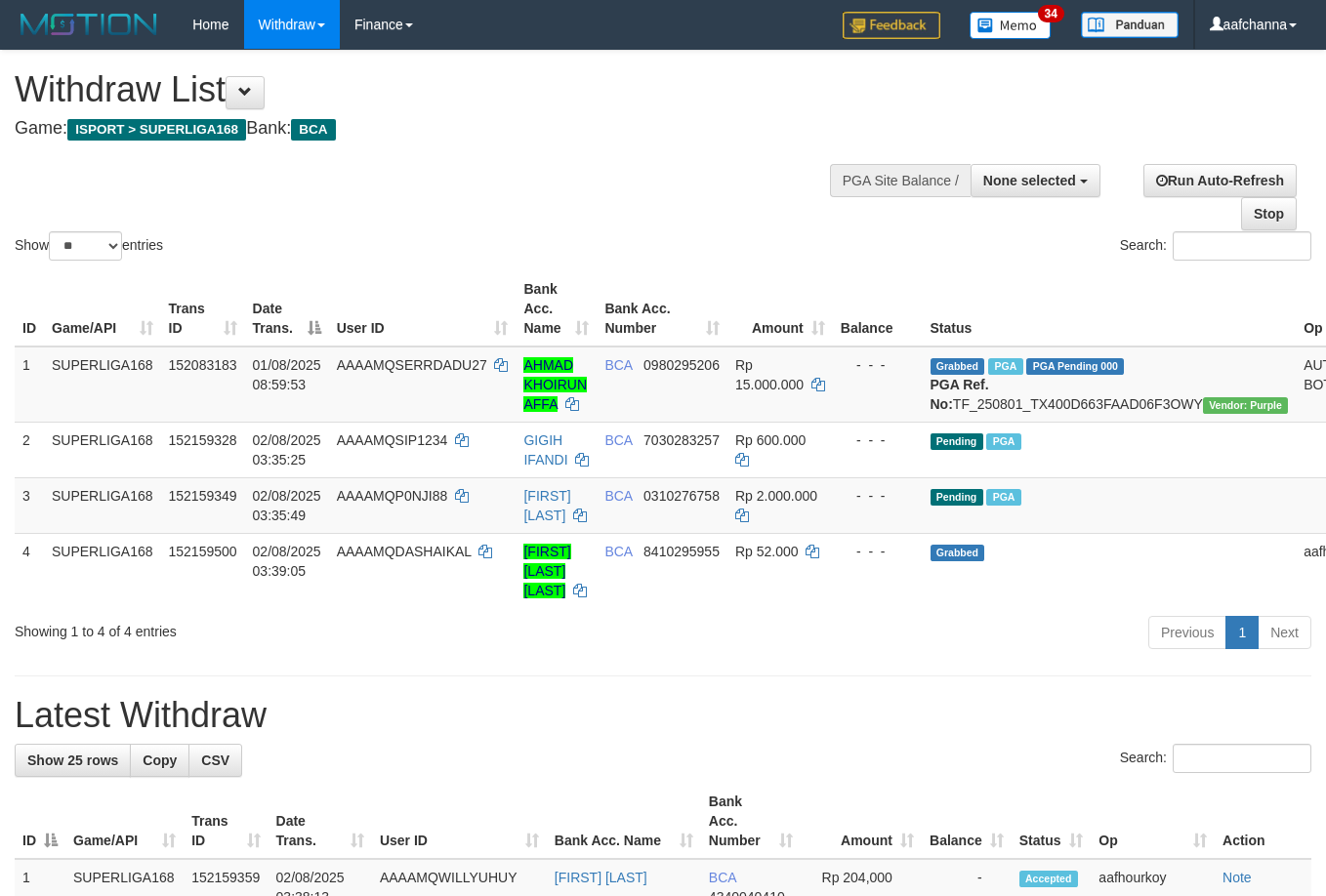select 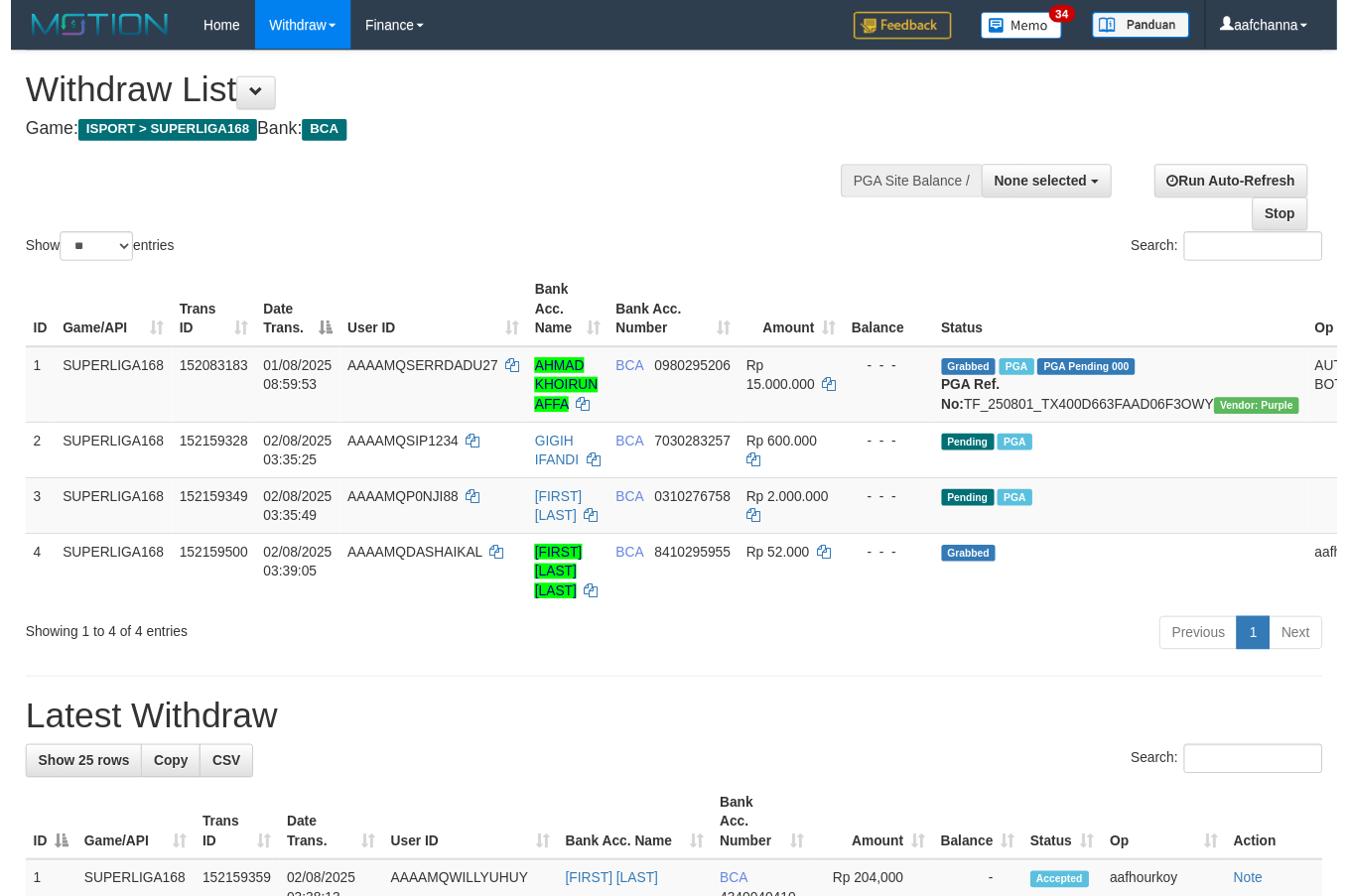 scroll, scrollTop: 63, scrollLeft: 0, axis: vertical 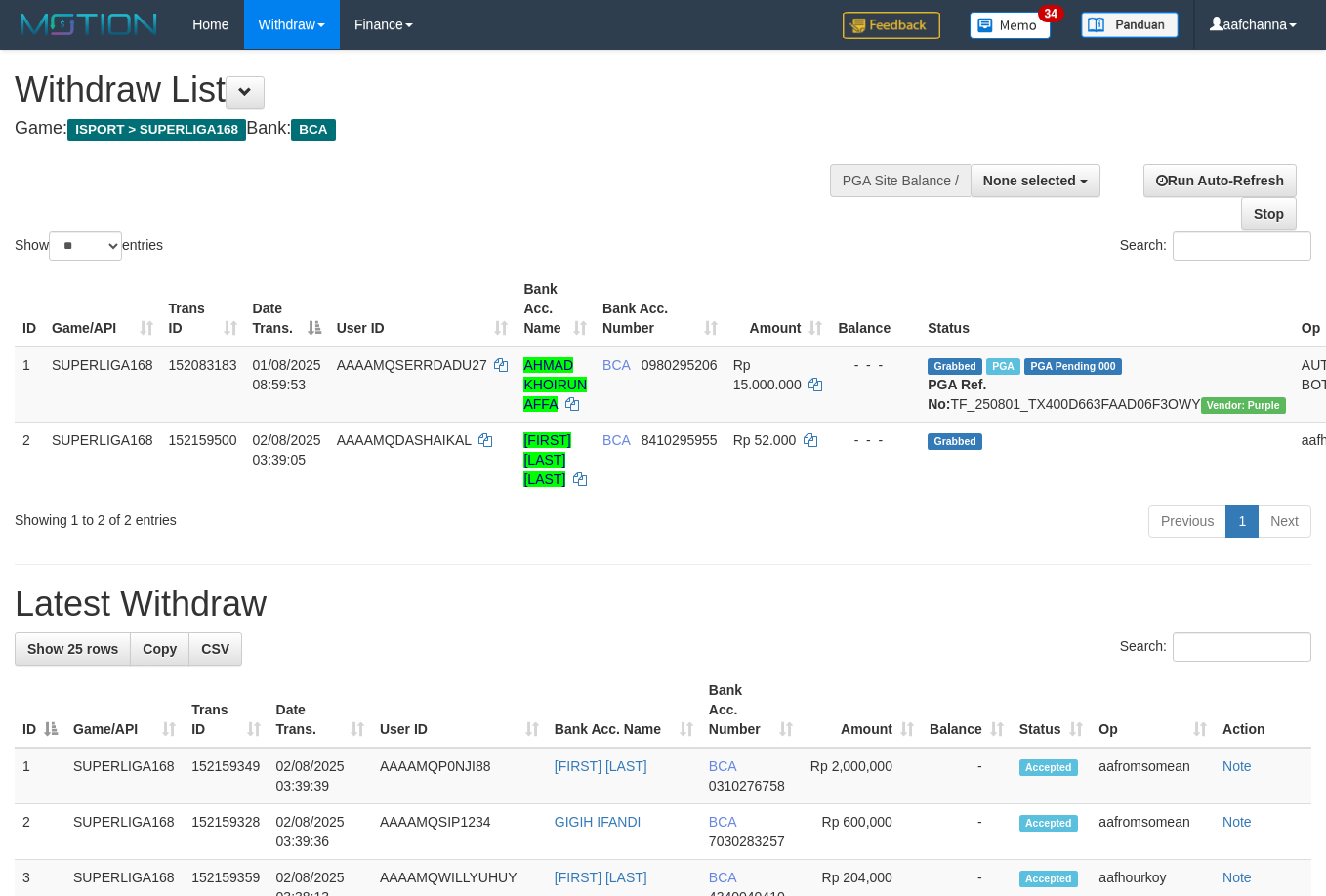 select 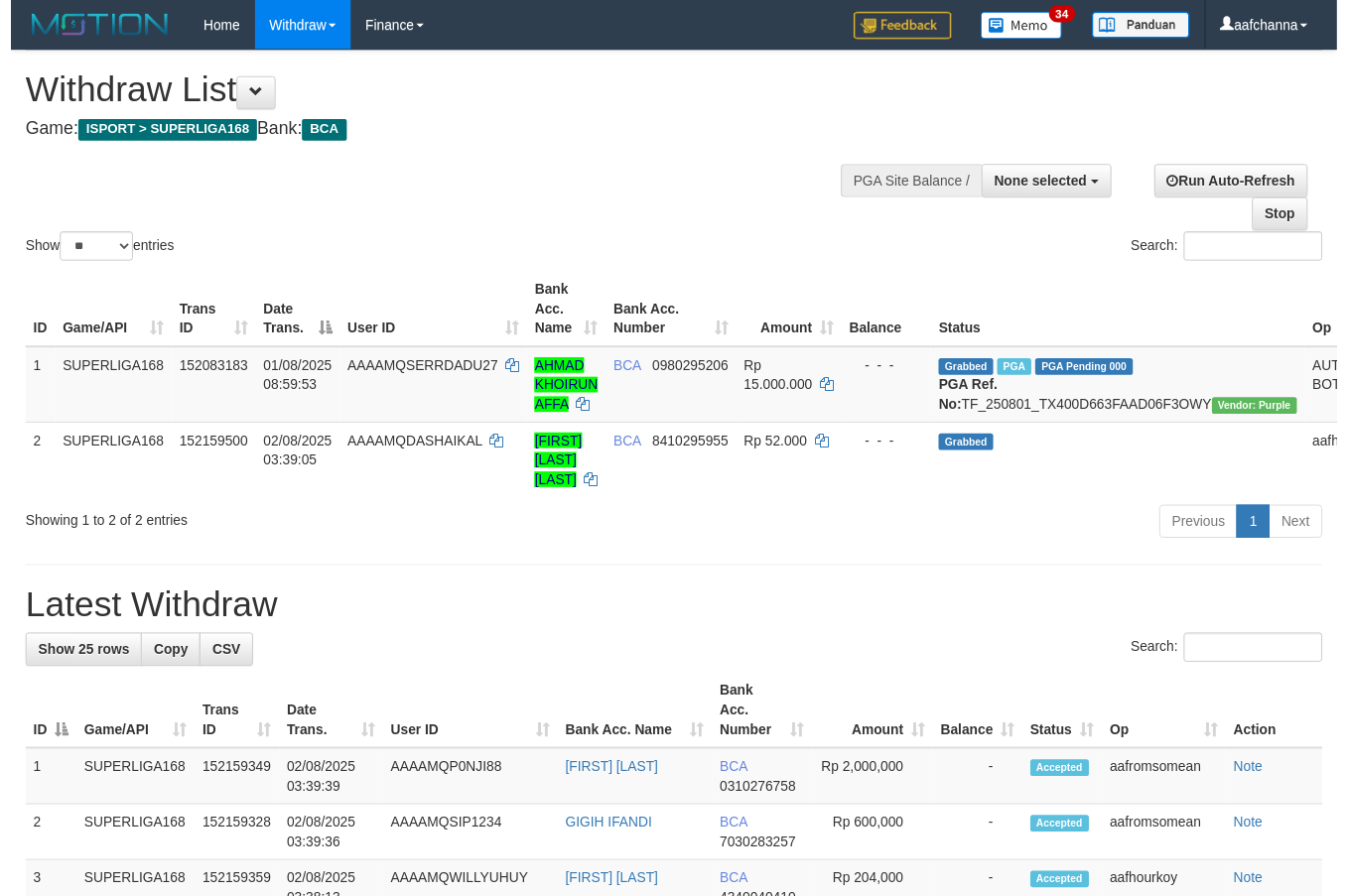 scroll, scrollTop: 63, scrollLeft: 0, axis: vertical 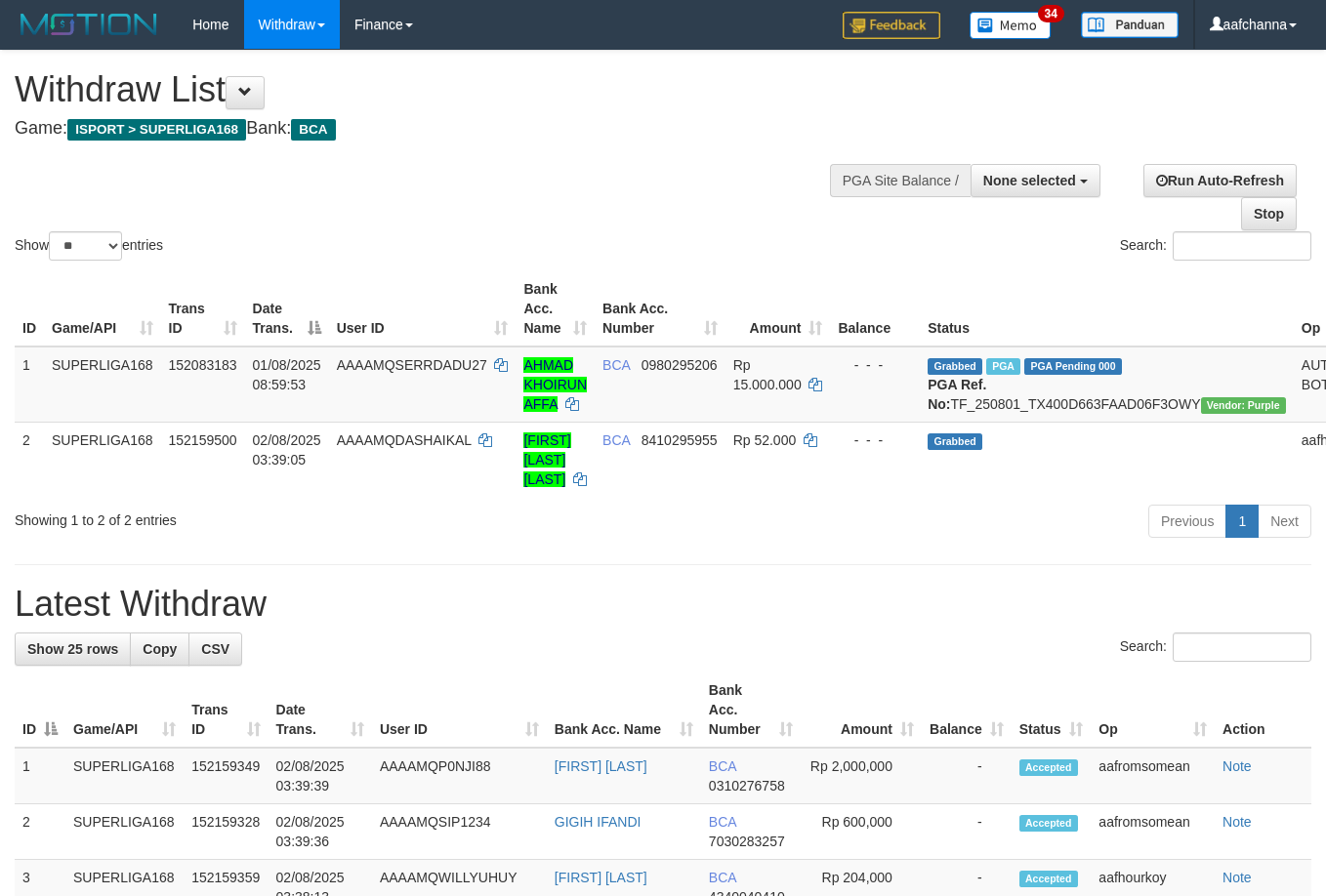 select 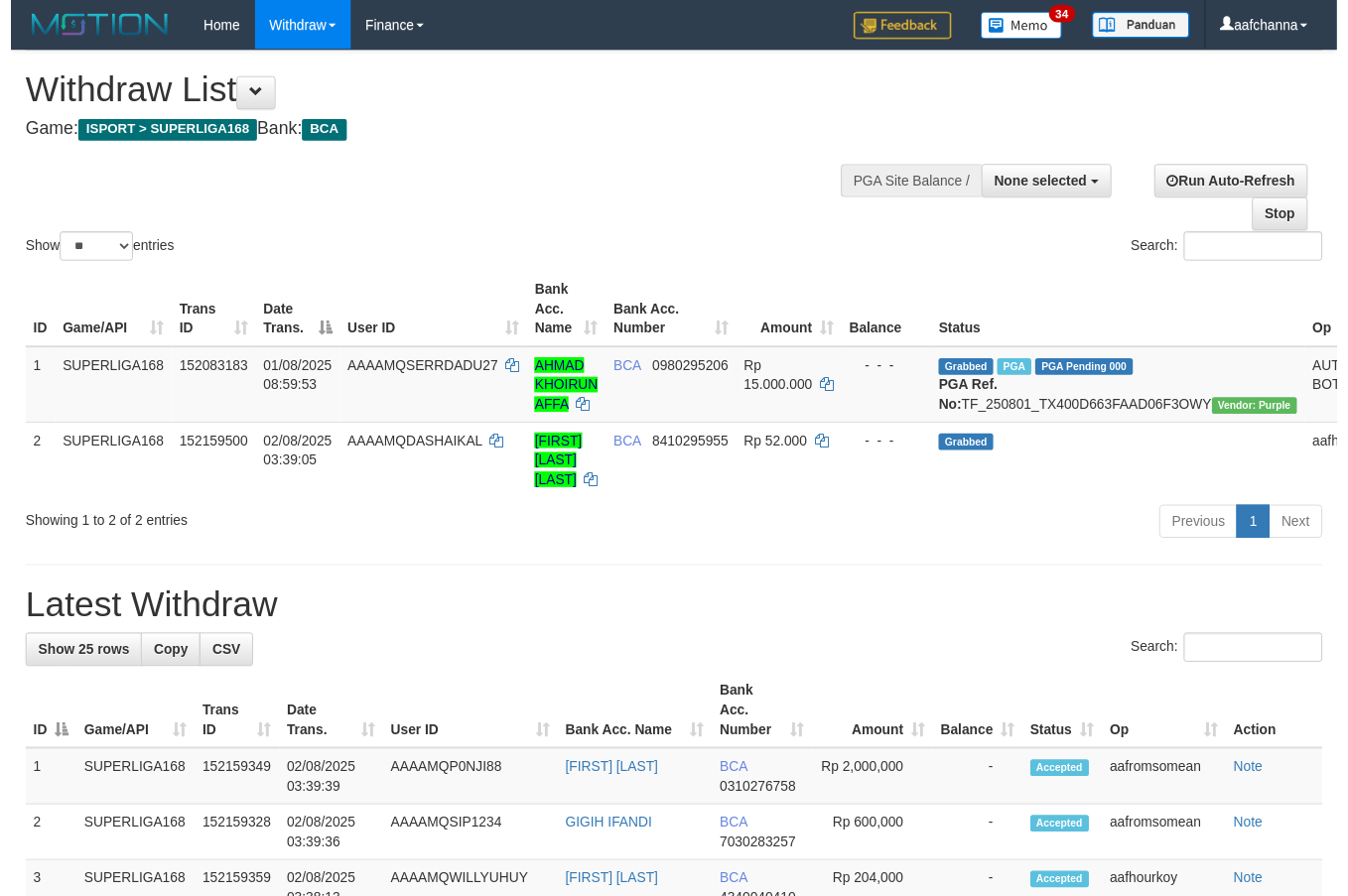 scroll, scrollTop: 63, scrollLeft: 0, axis: vertical 